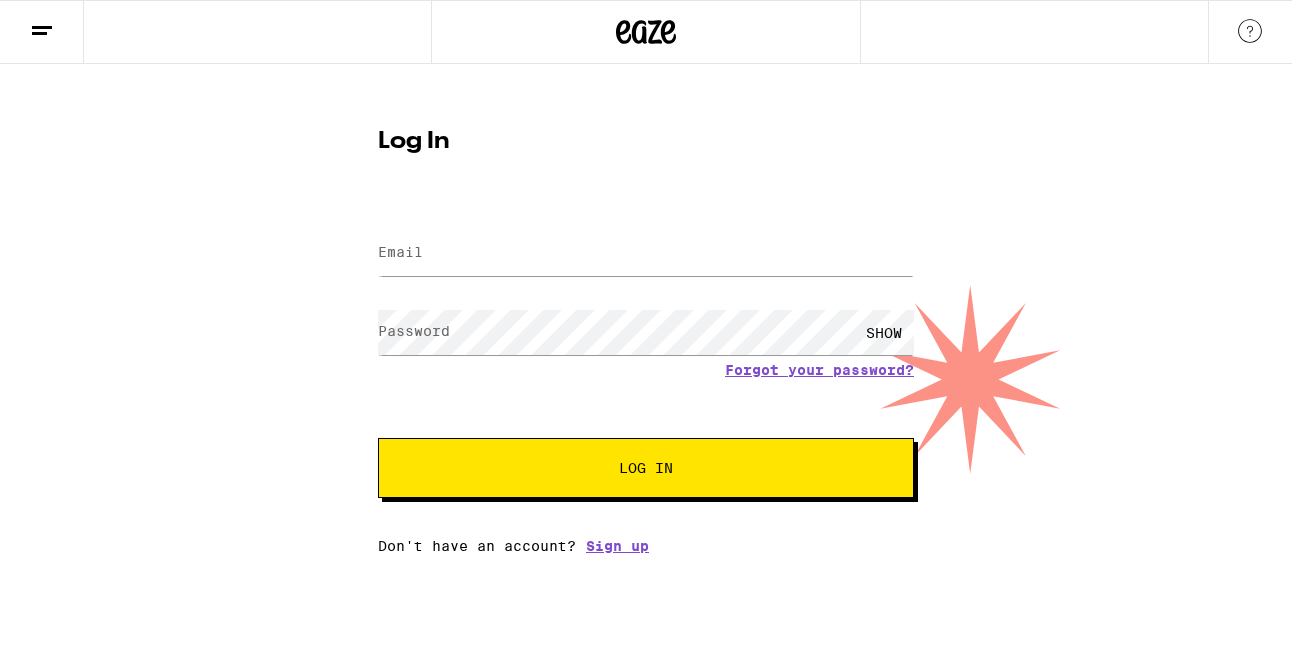 scroll, scrollTop: 0, scrollLeft: 0, axis: both 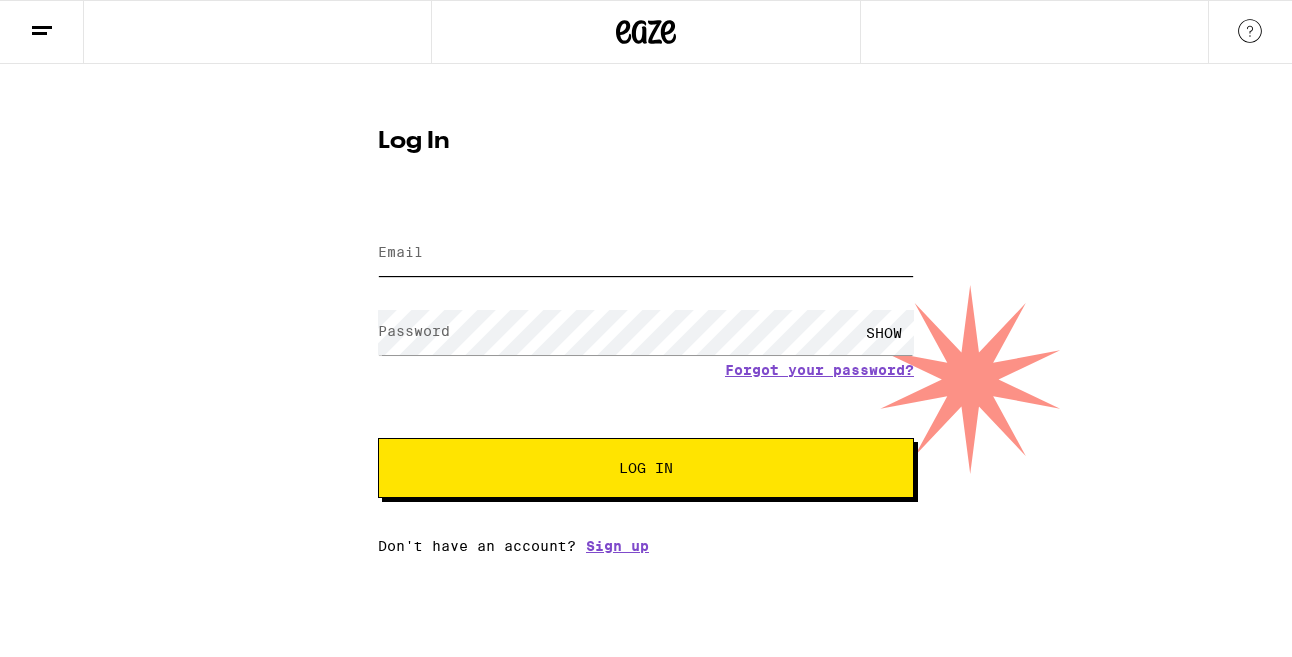 type on "[EMAIL]" 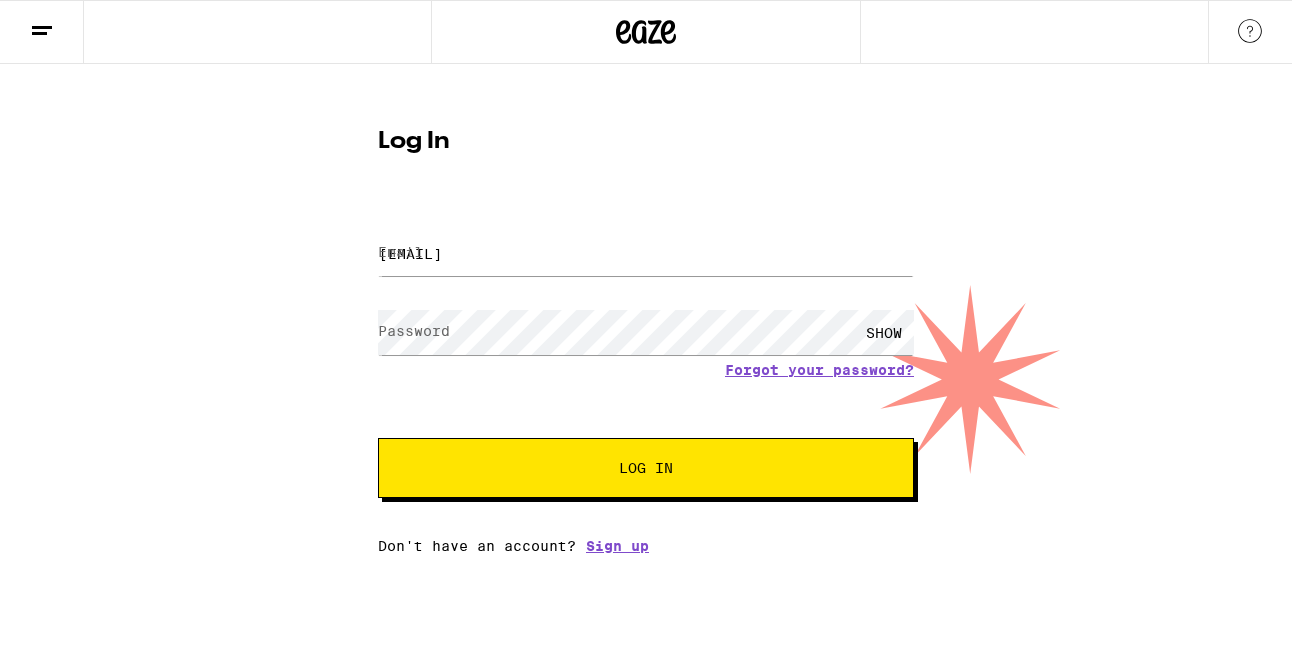 click on "Log In" at bounding box center (646, 468) 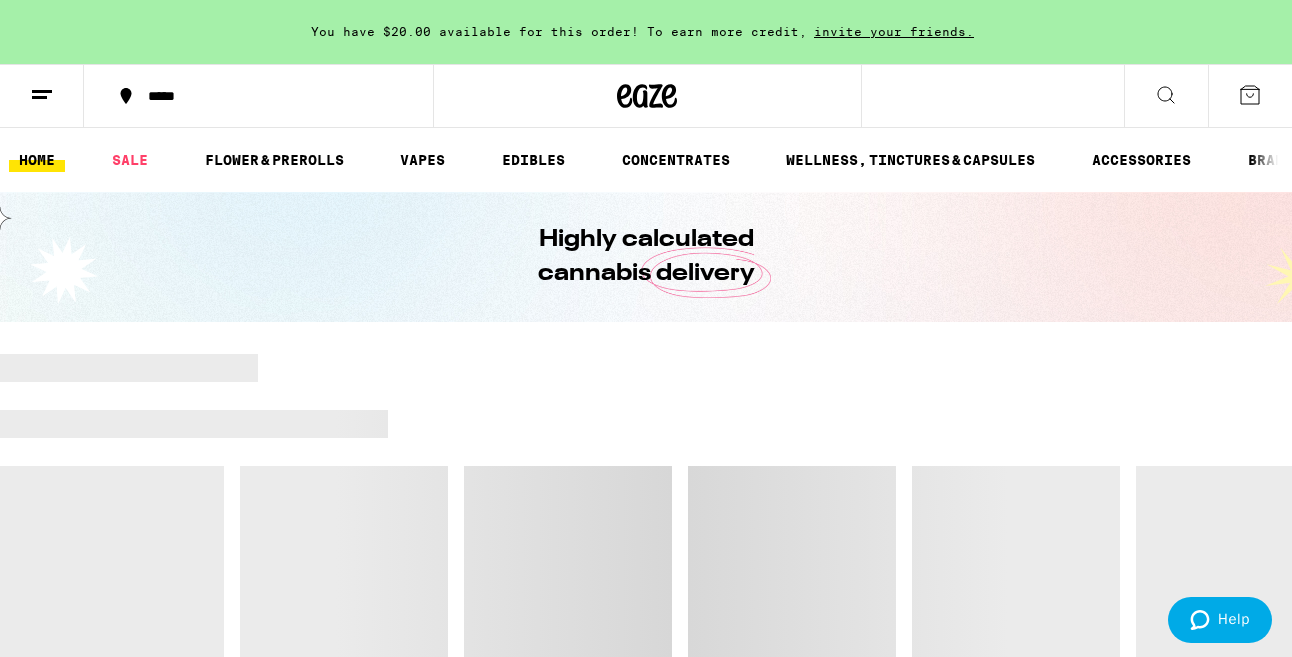 scroll, scrollTop: 0, scrollLeft: 0, axis: both 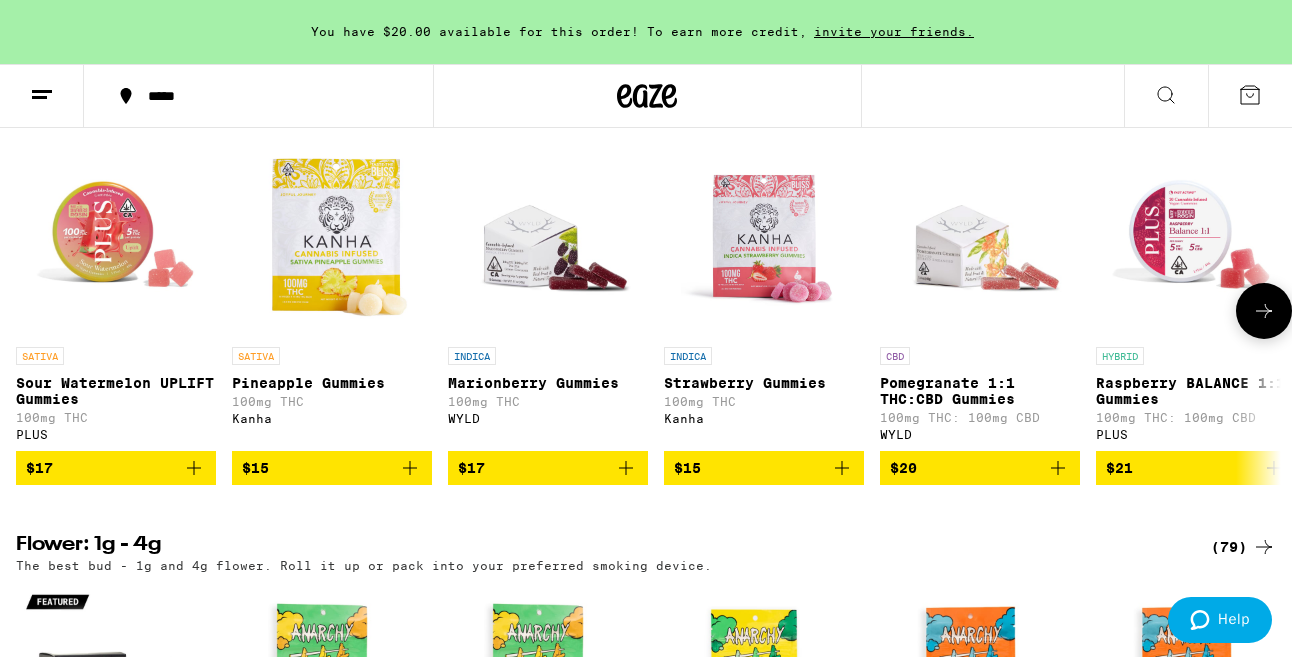 click 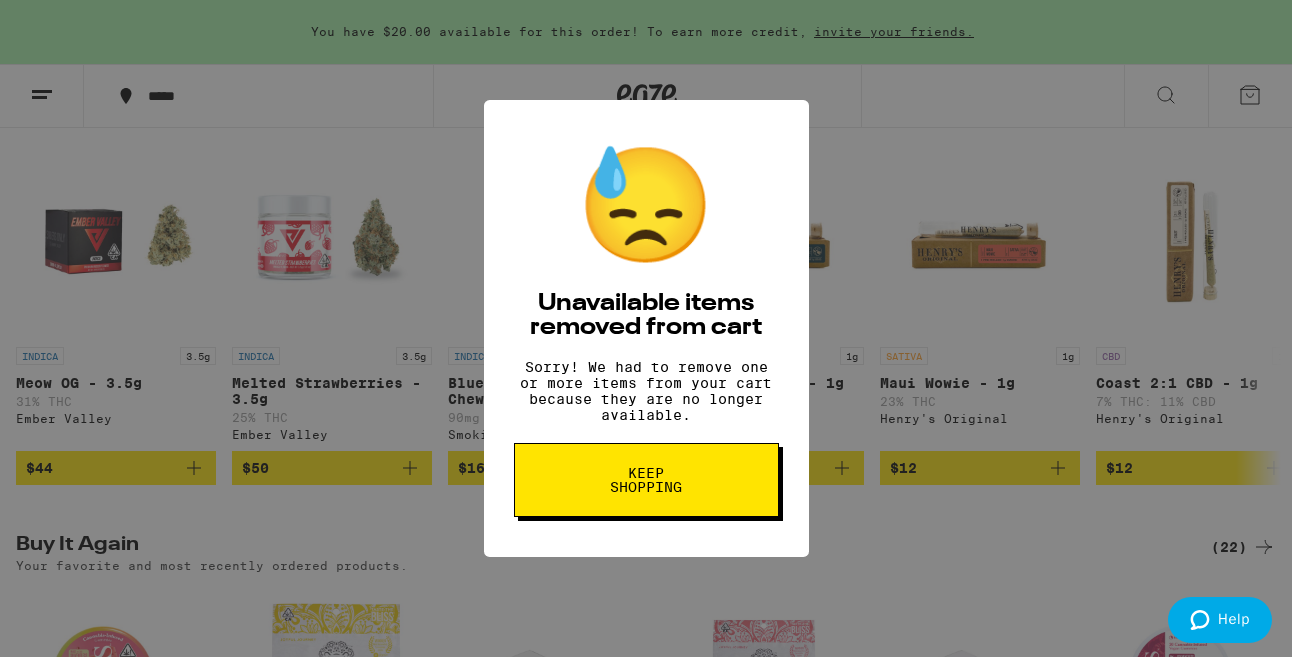 click on "😓 Unavailable items removed from cart Sorry! We had to remove one or more items from your cart because they are no longer available. Keep Shopping" at bounding box center (646, 328) 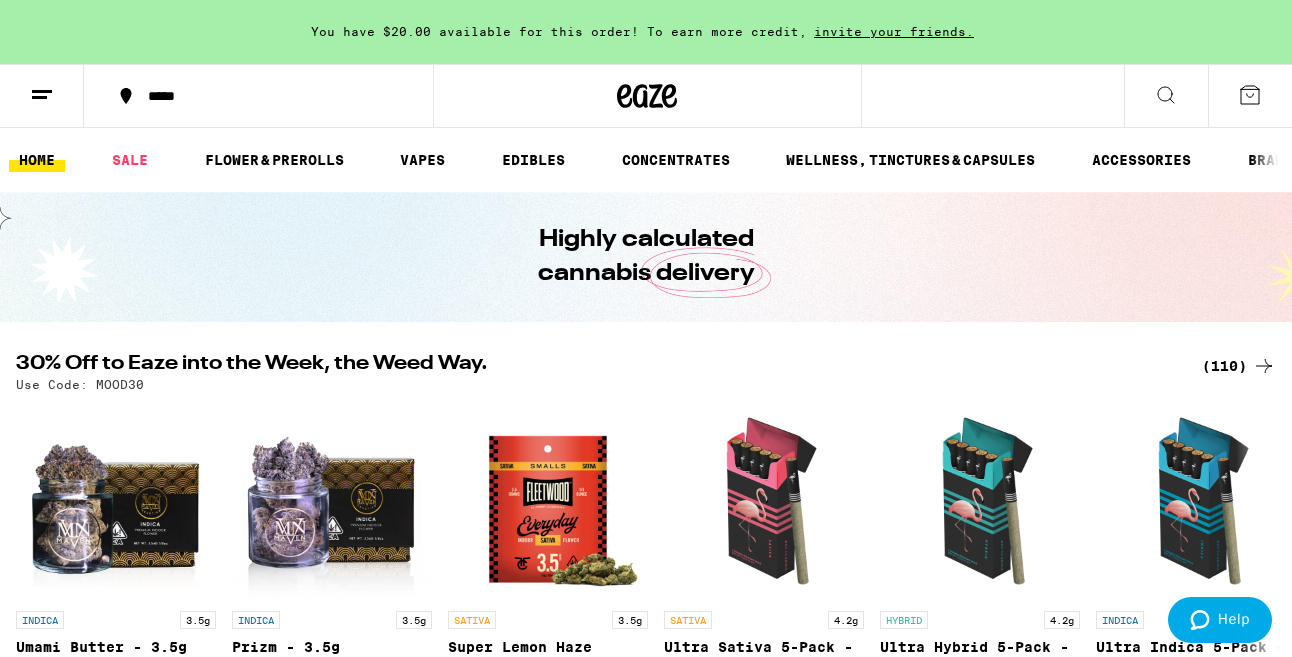 scroll, scrollTop: 727, scrollLeft: 0, axis: vertical 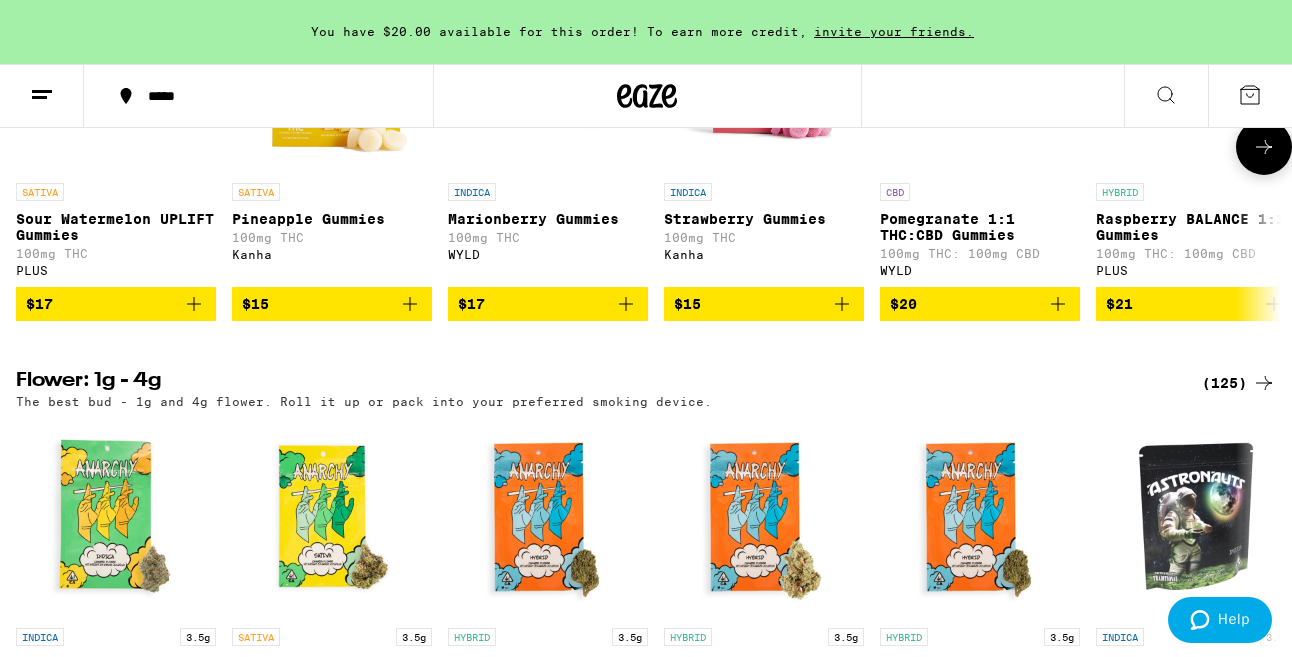 click 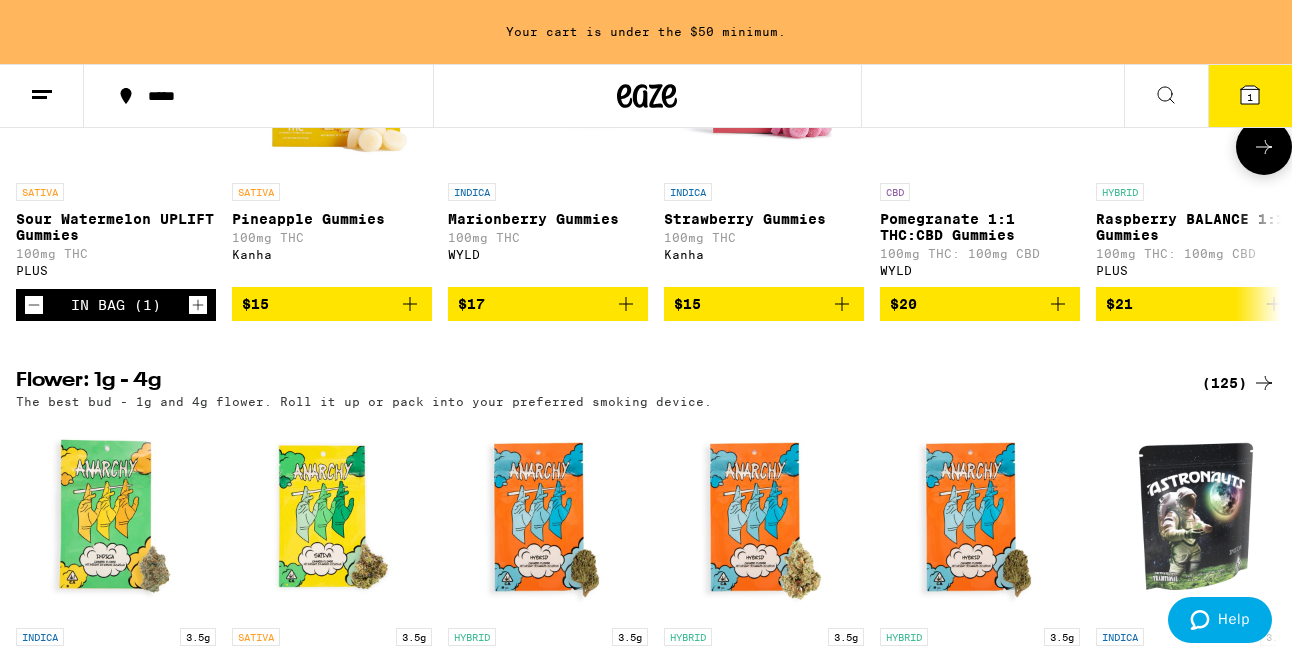 click 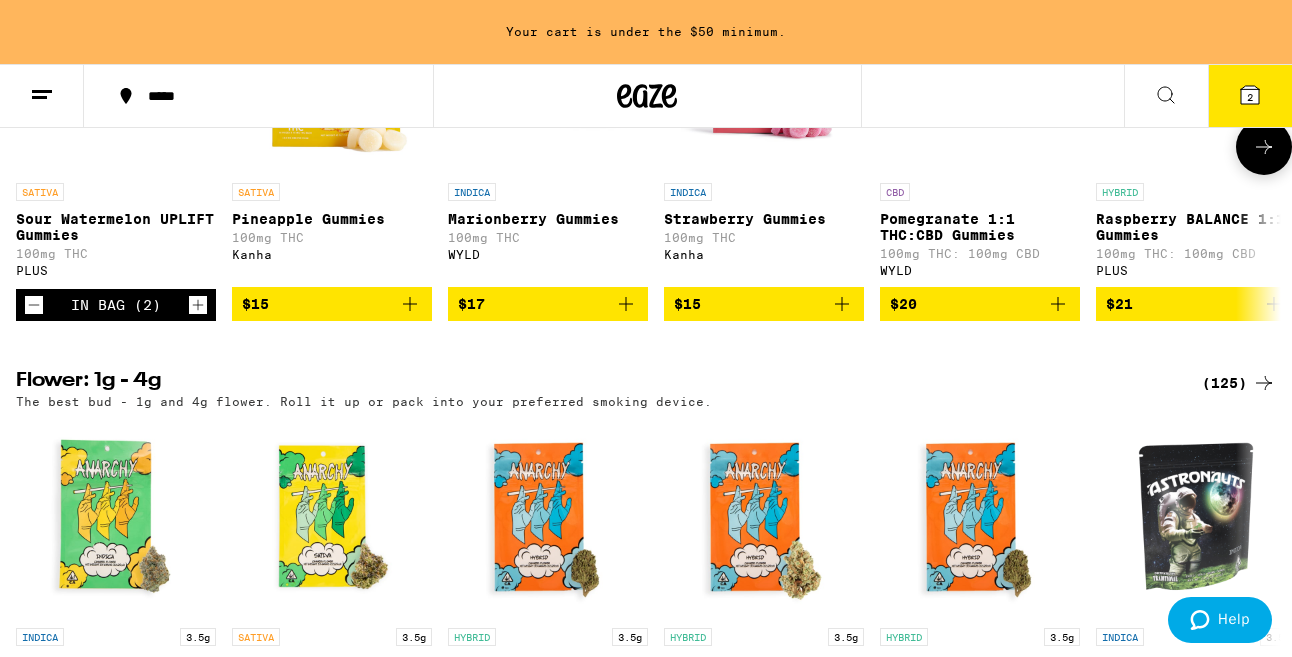click 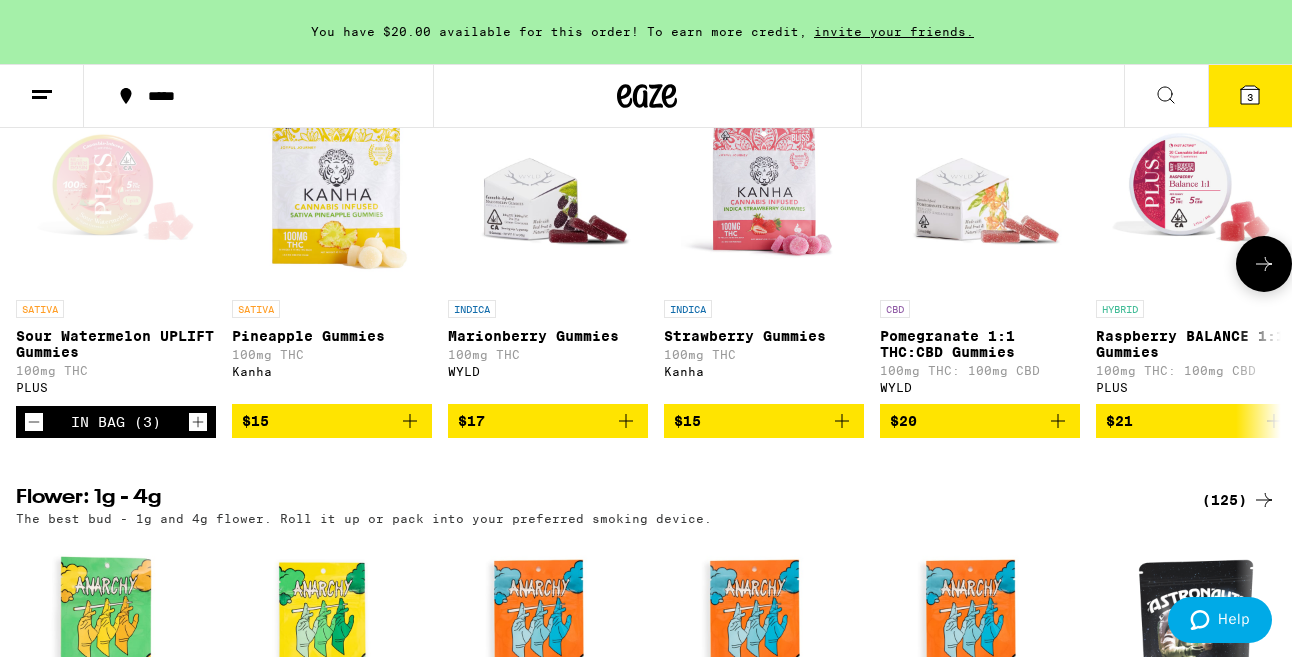 scroll, scrollTop: 1223, scrollLeft: 0, axis: vertical 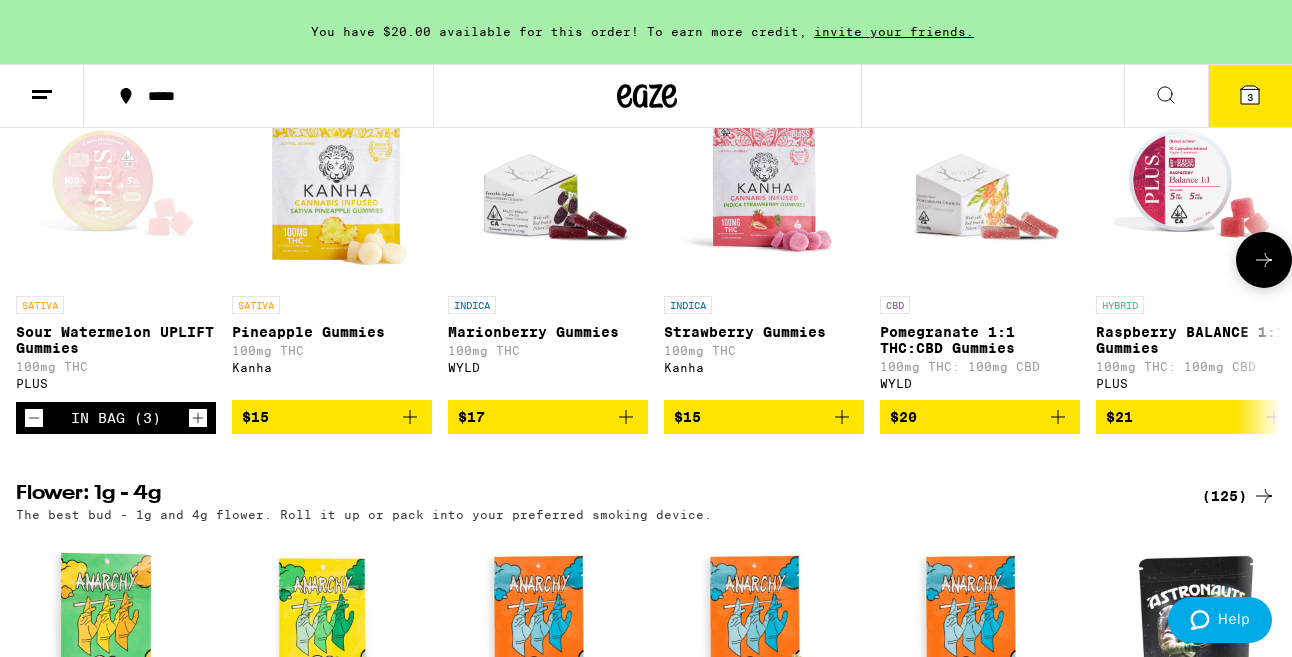 click 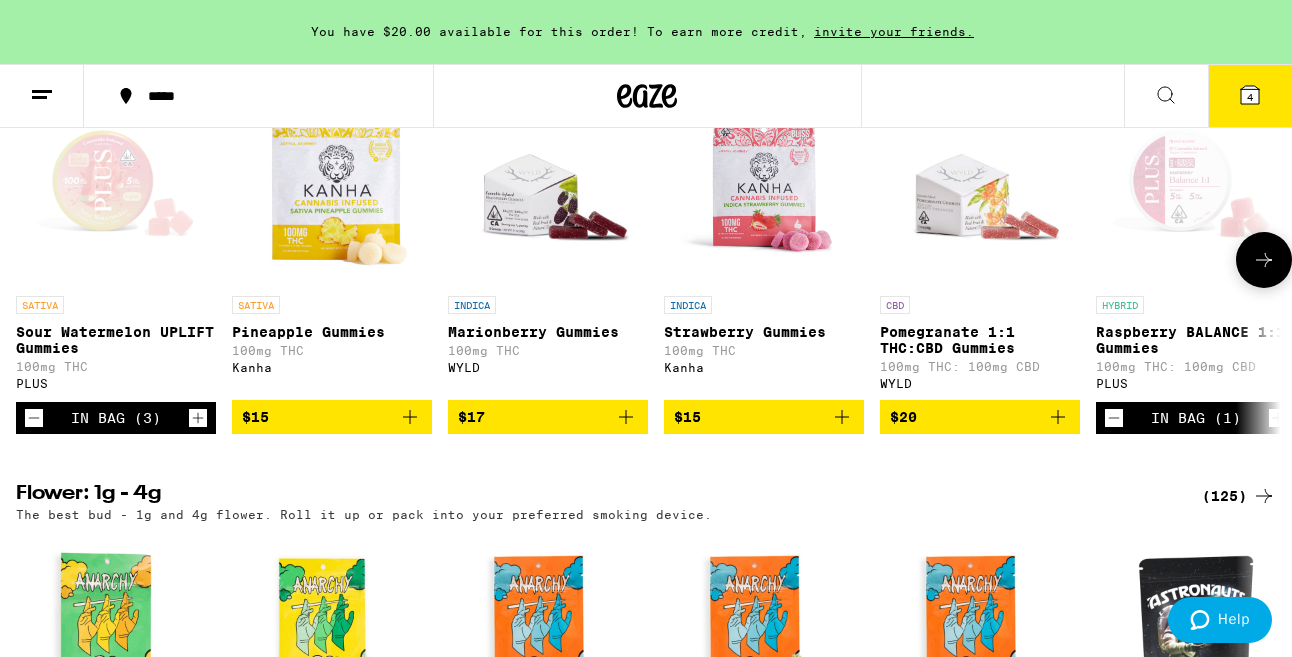 click on "In Bag (1)" at bounding box center [1196, 418] 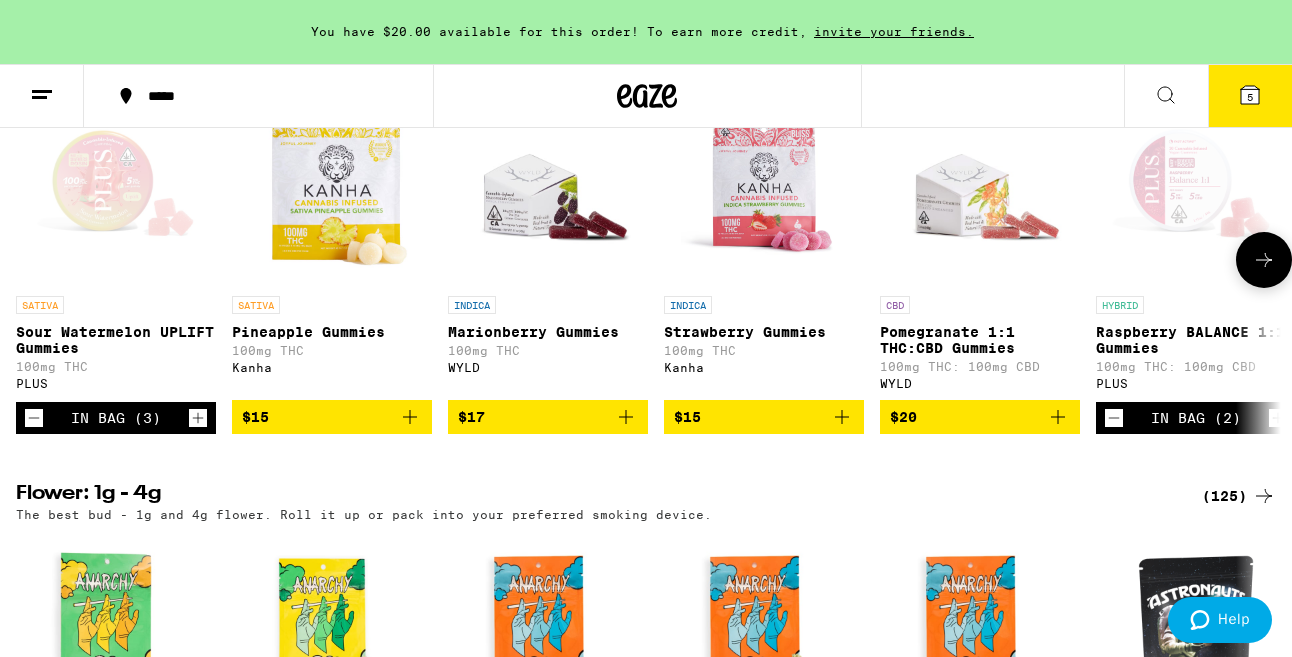 click 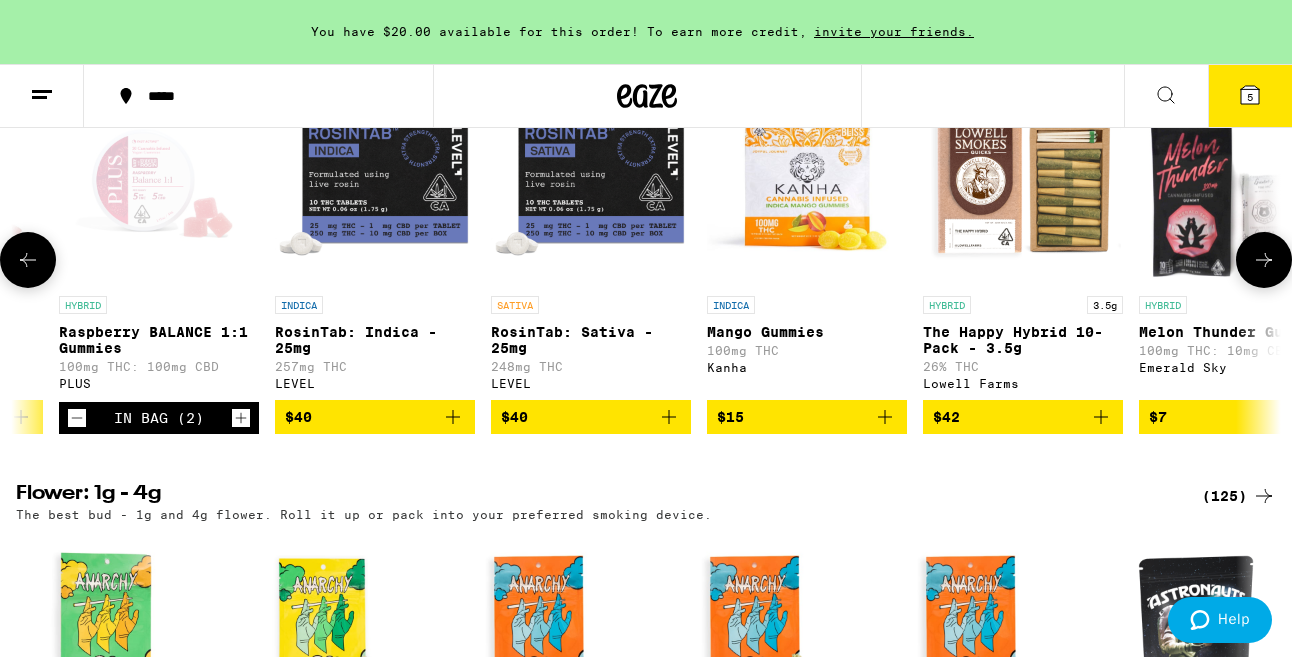 scroll, scrollTop: 0, scrollLeft: 1042, axis: horizontal 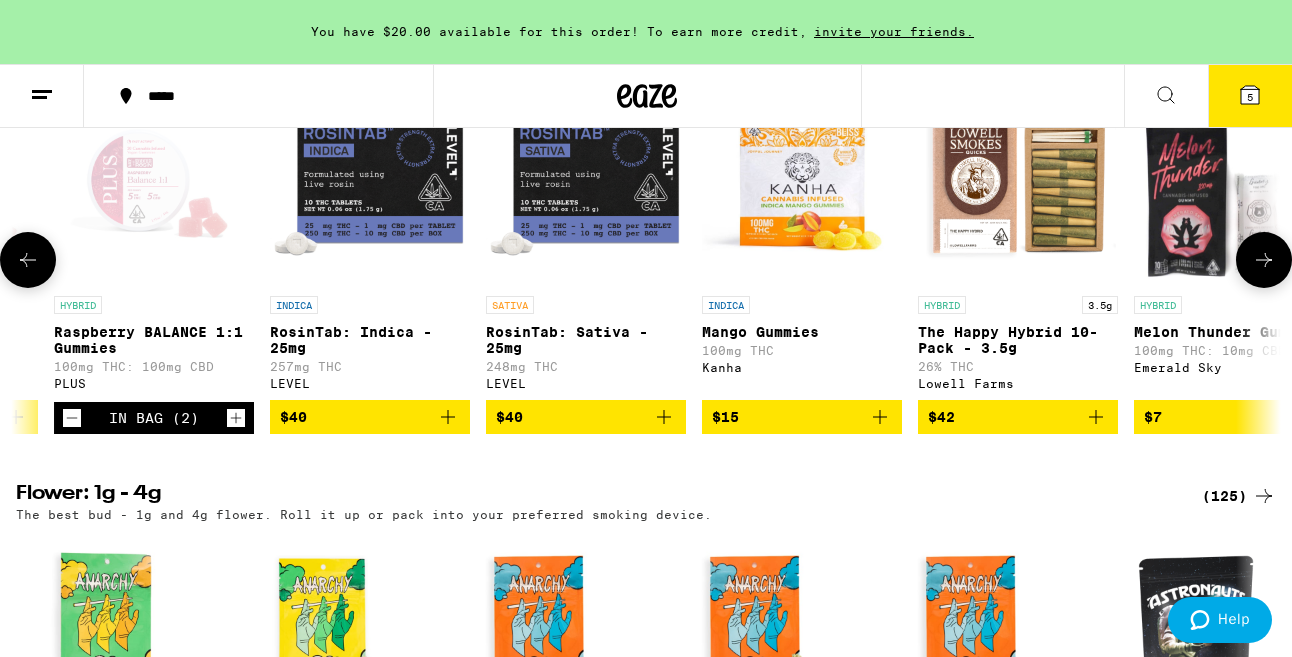 click 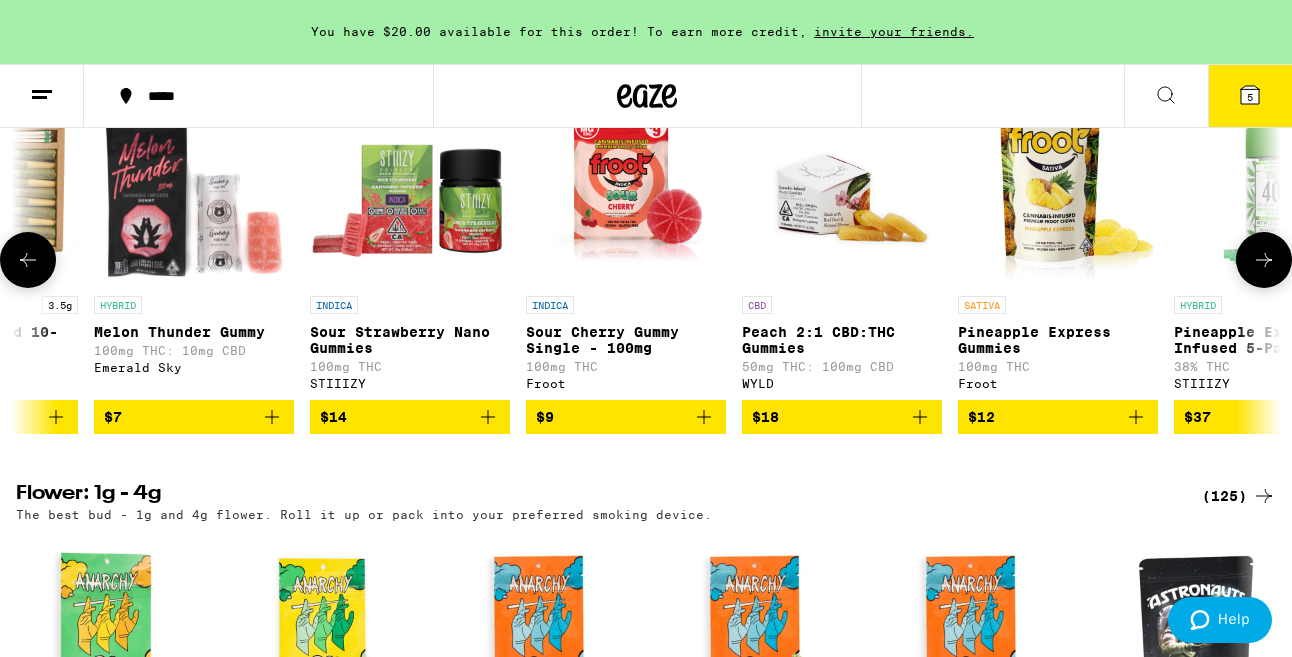 scroll, scrollTop: 0, scrollLeft: 2084, axis: horizontal 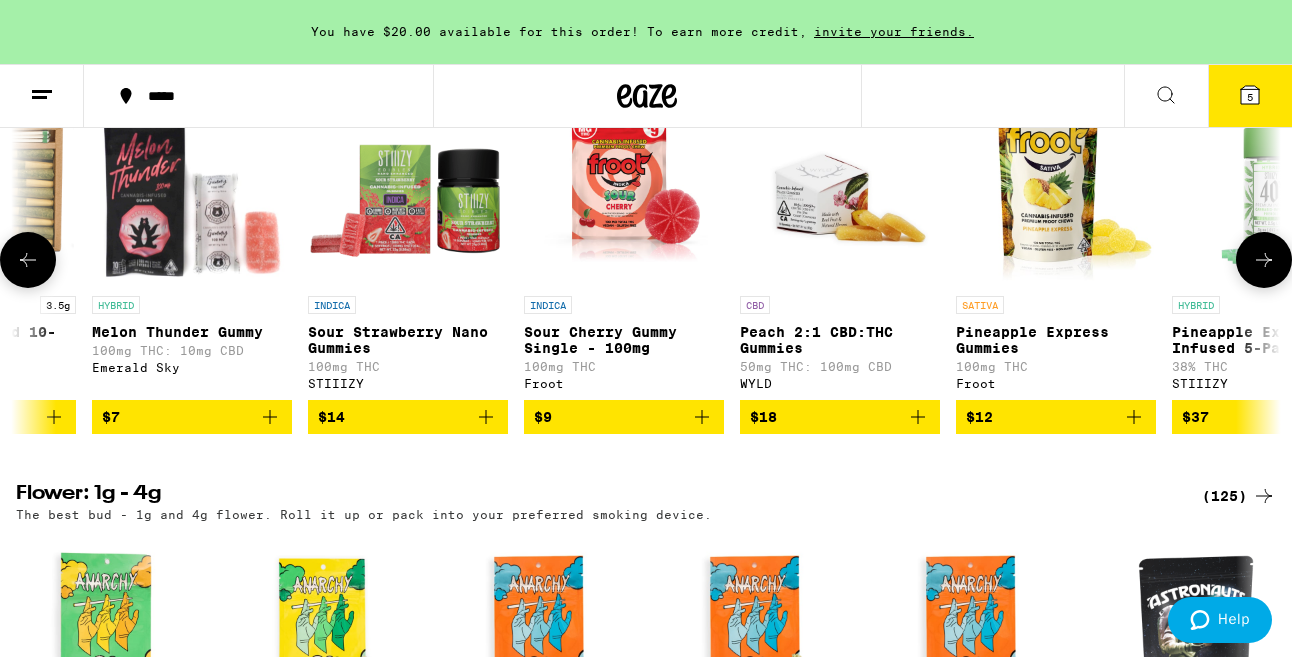 click 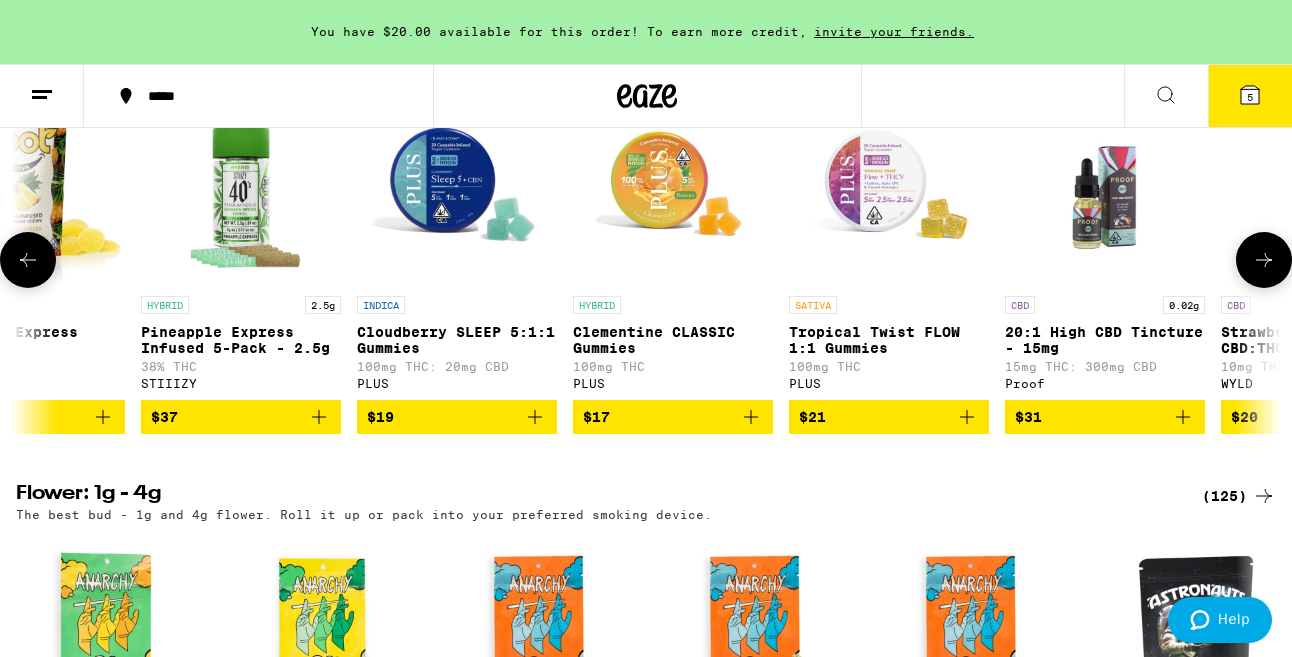 scroll, scrollTop: 0, scrollLeft: 3126, axis: horizontal 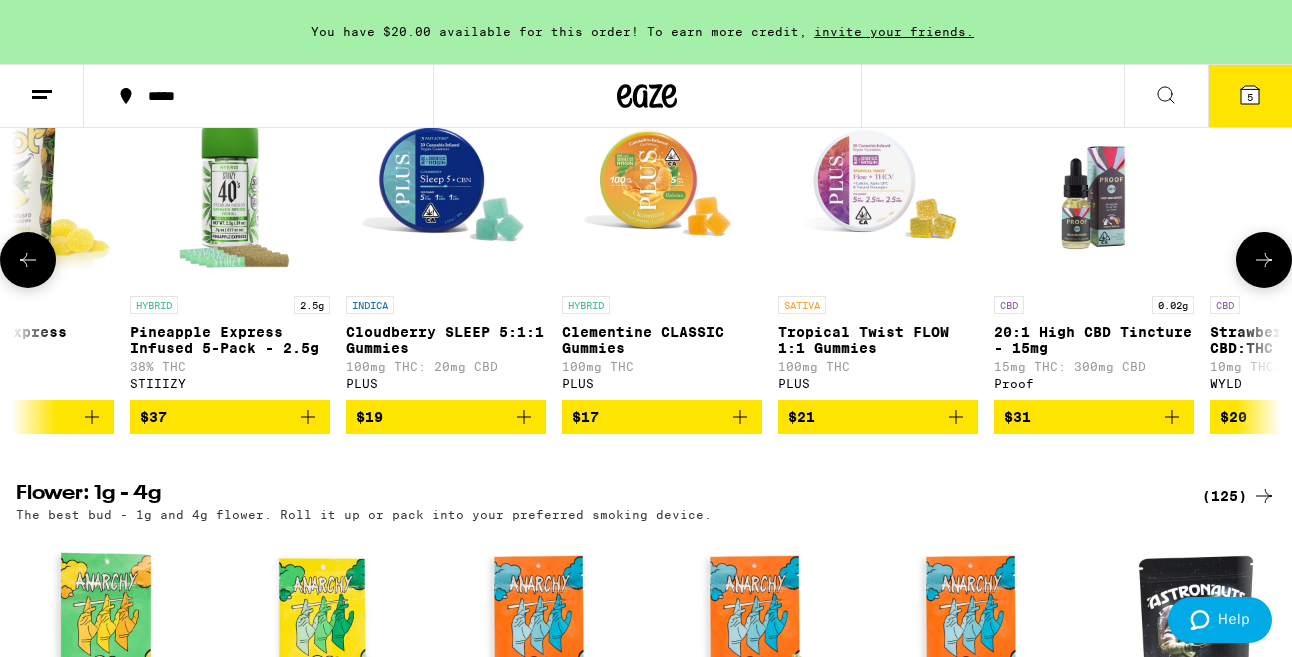 click 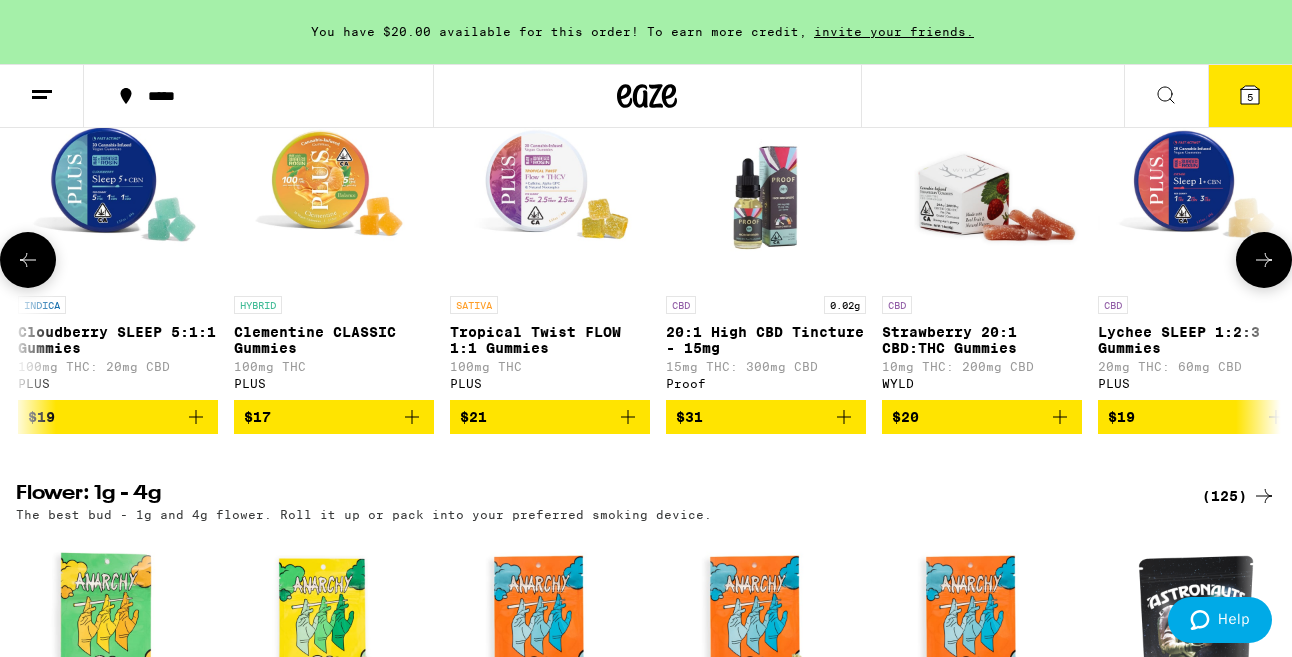 scroll, scrollTop: 0, scrollLeft: 3492, axis: horizontal 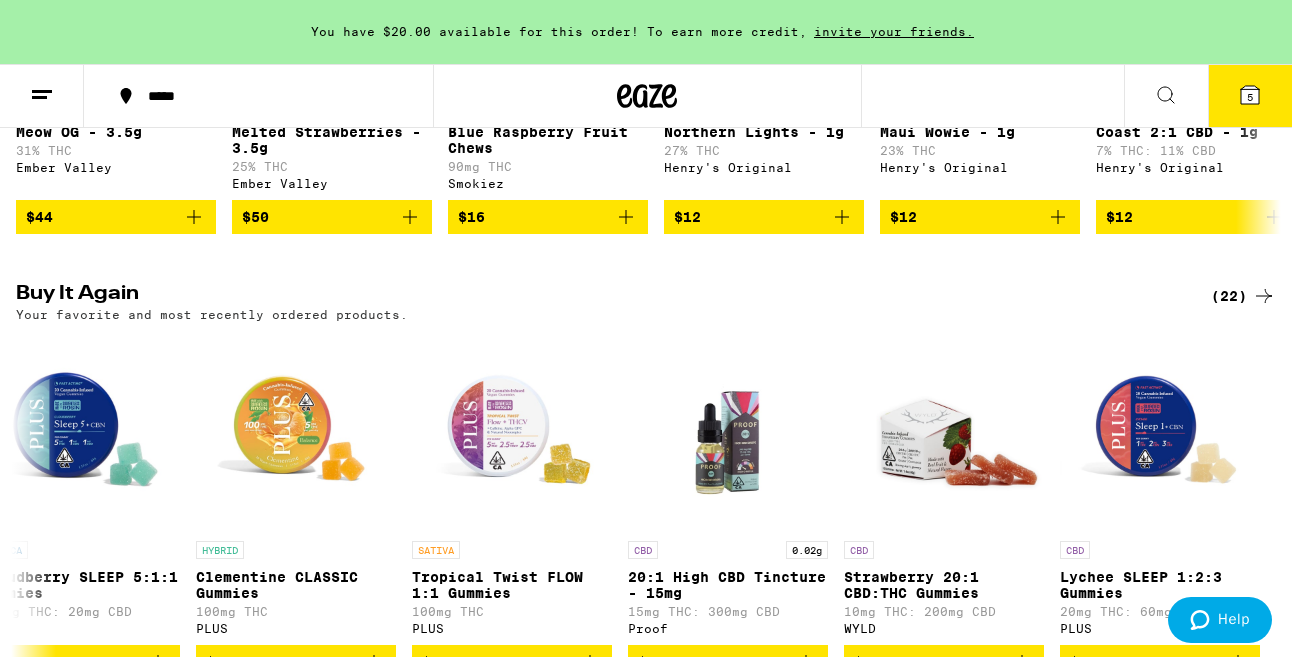 click 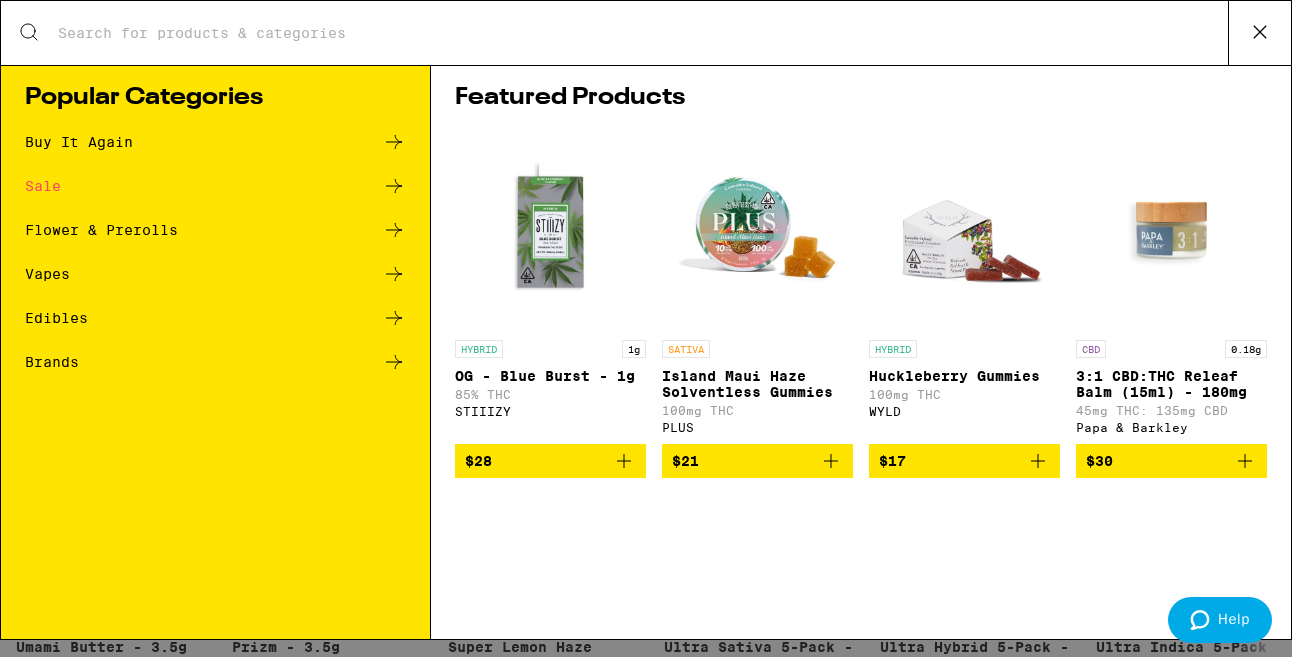 scroll, scrollTop: 0, scrollLeft: 0, axis: both 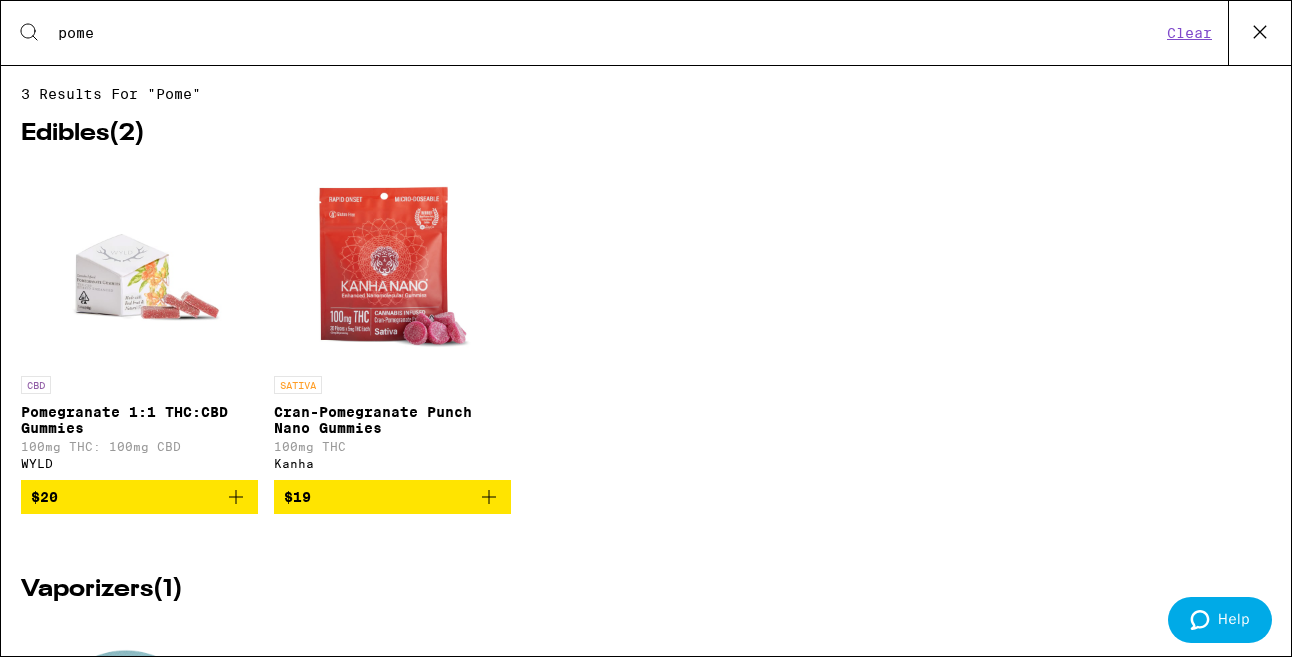 type on "pome" 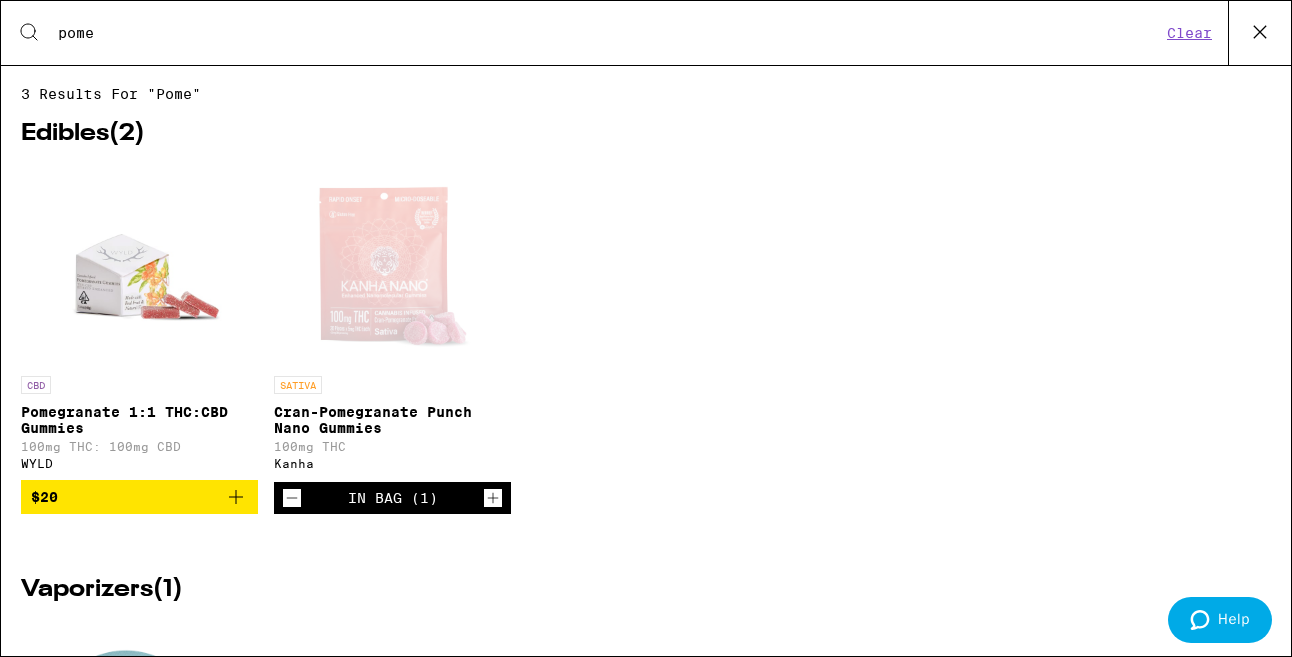 click 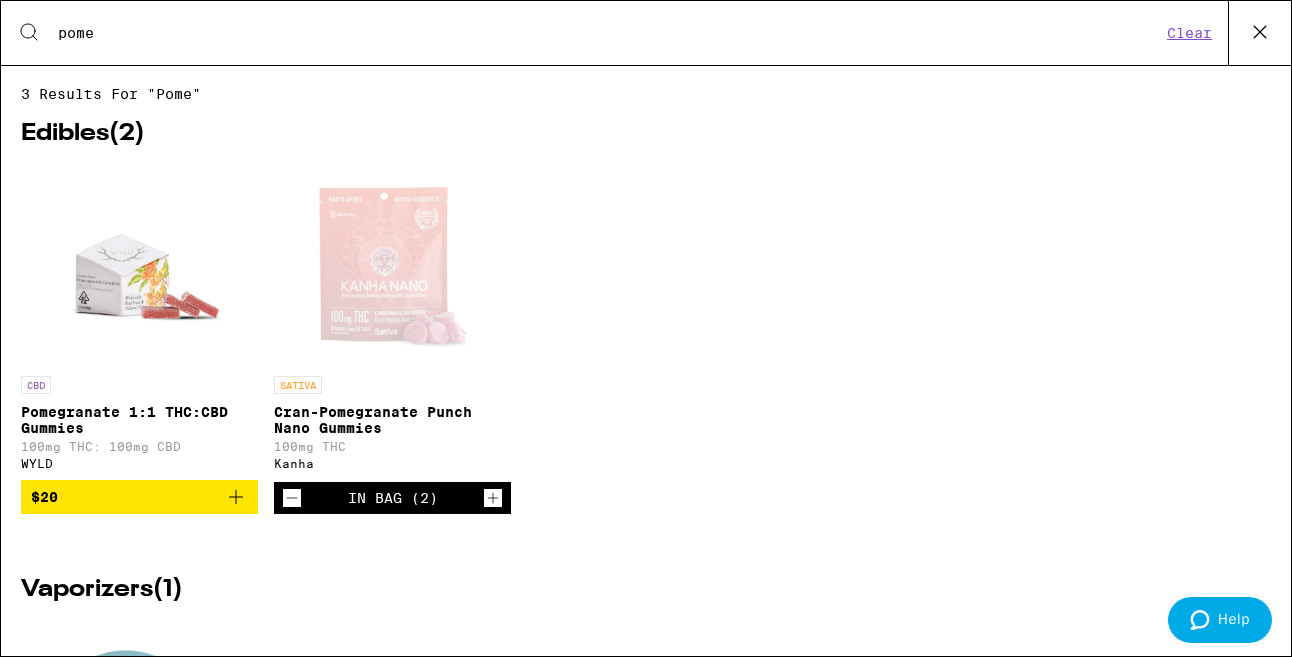 click 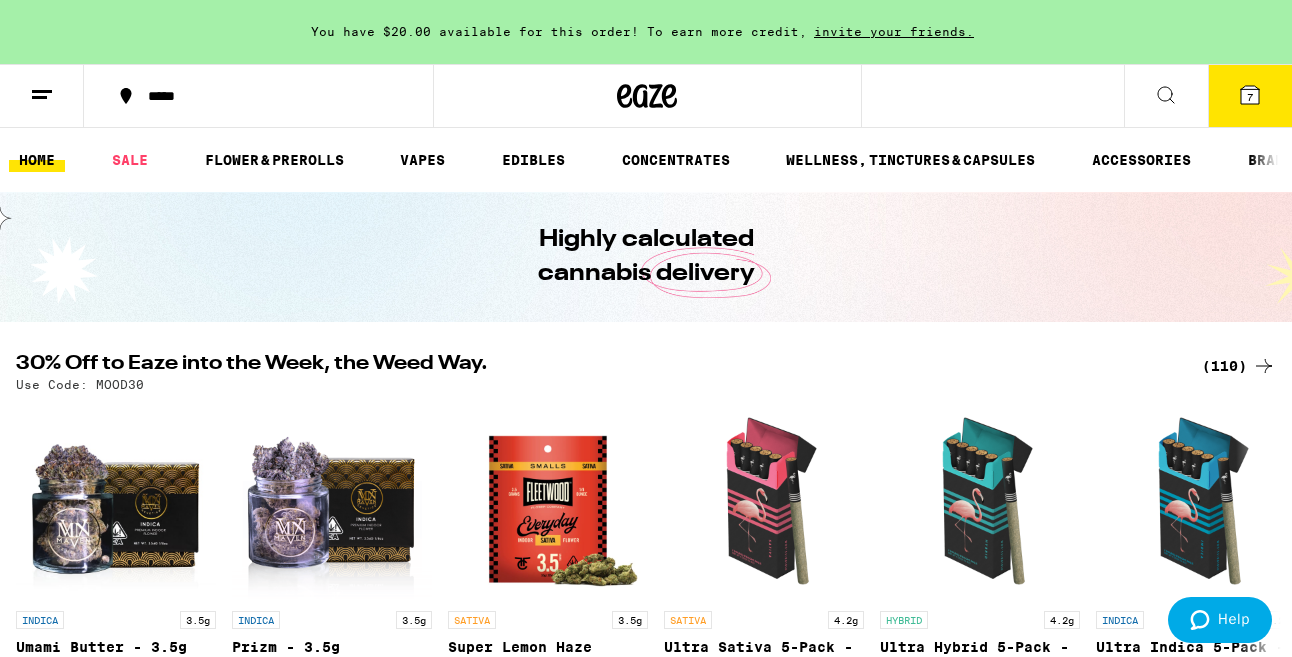 click on "7" at bounding box center [1250, 96] 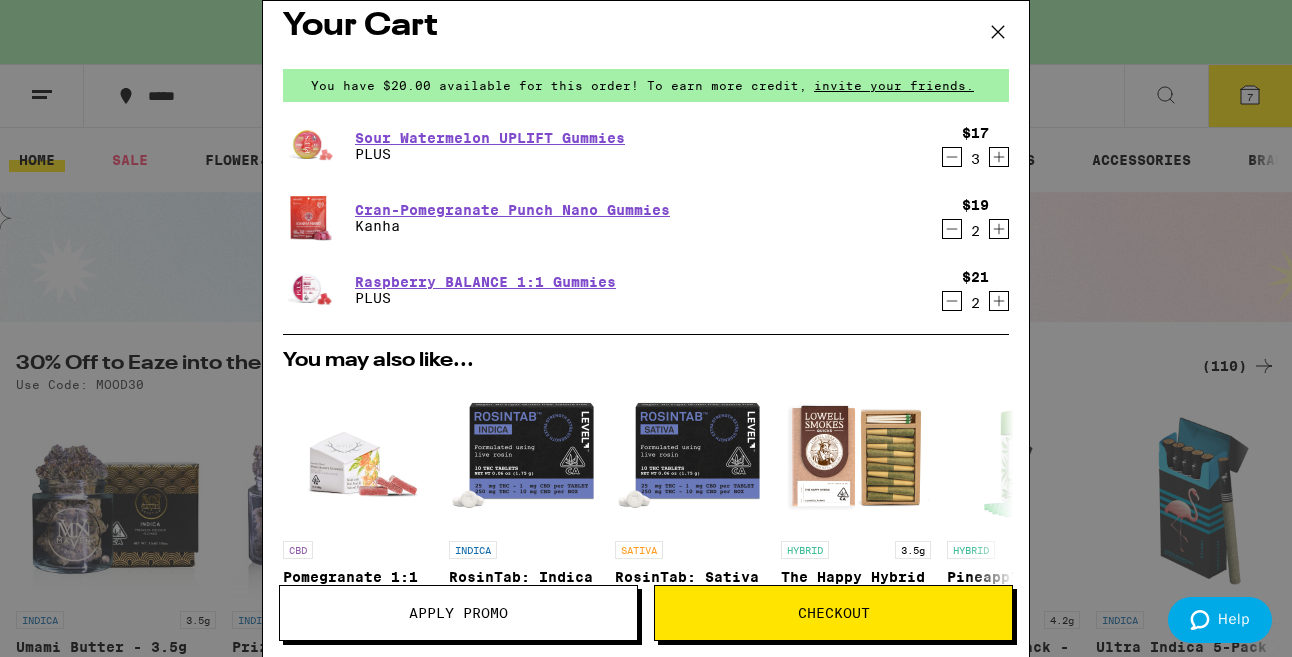 scroll, scrollTop: 24, scrollLeft: 0, axis: vertical 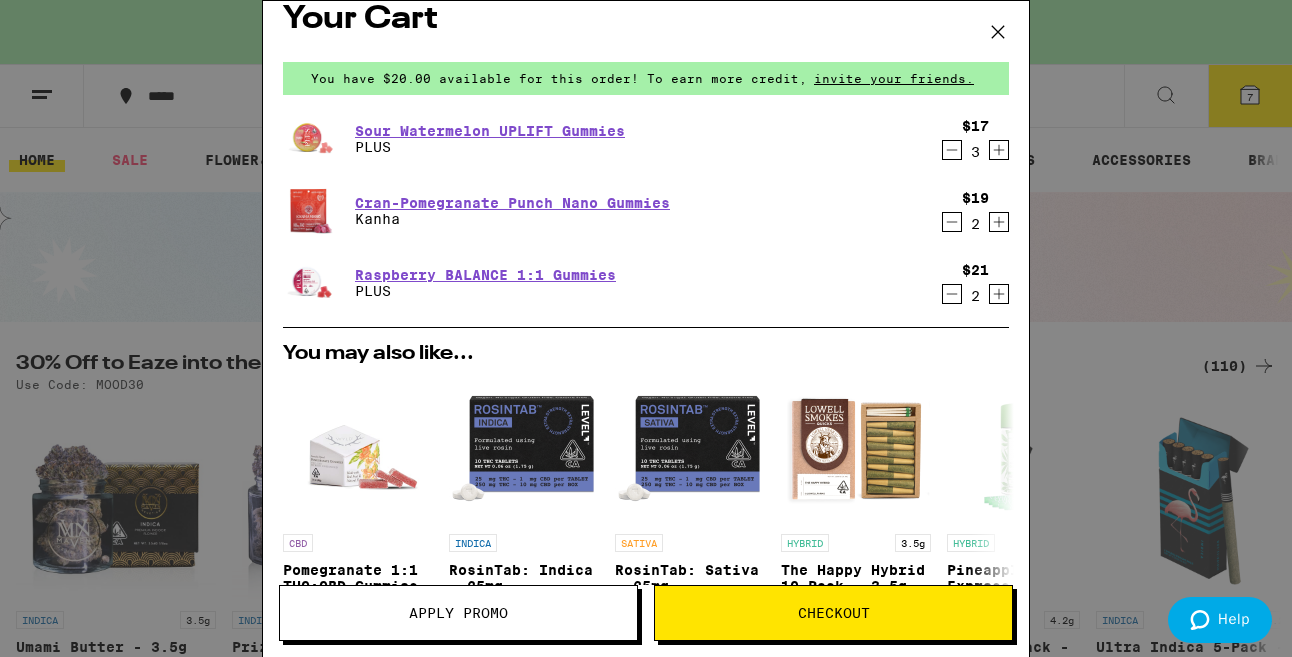 click on "Checkout" at bounding box center [833, 613] 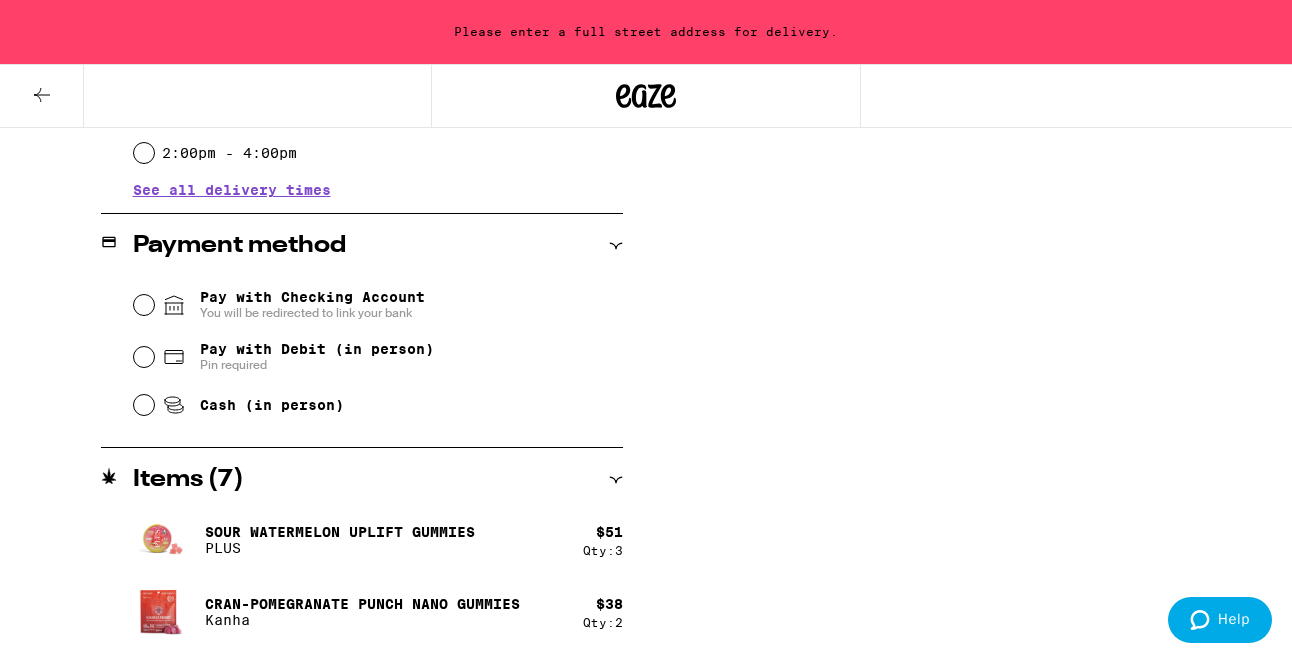 scroll, scrollTop: 762, scrollLeft: 0, axis: vertical 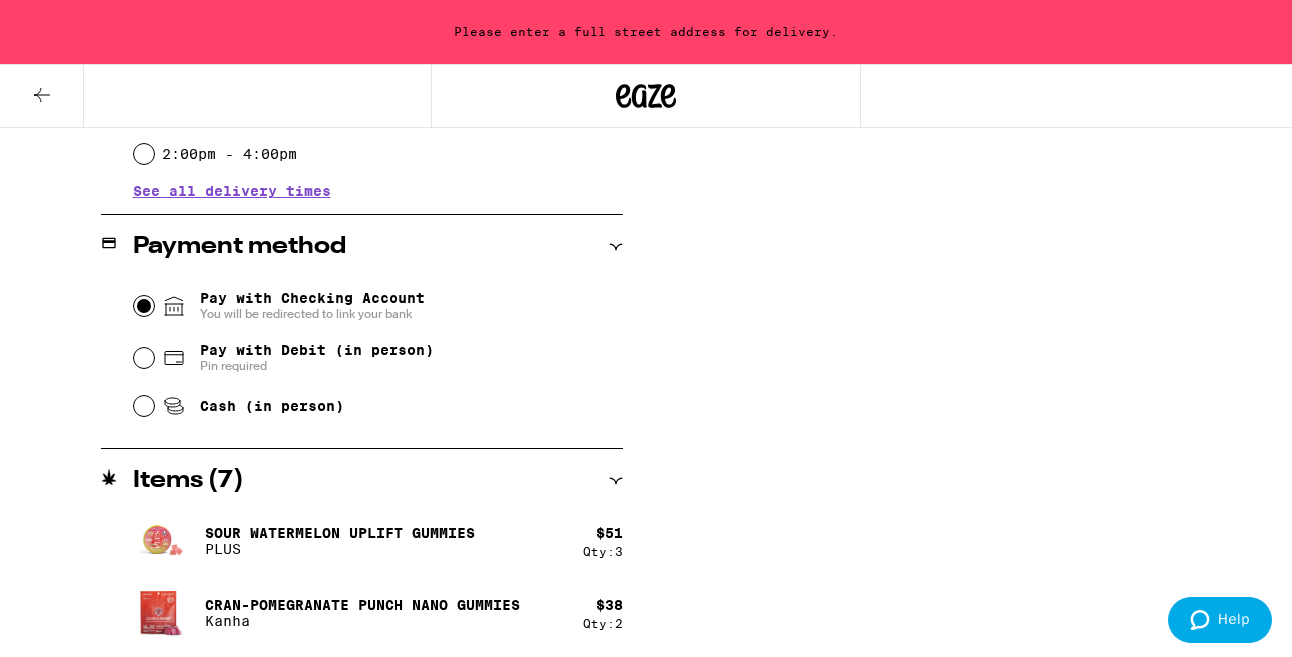 click on "Pay with Checking Account You will be redirected to link your bank" at bounding box center [144, 306] 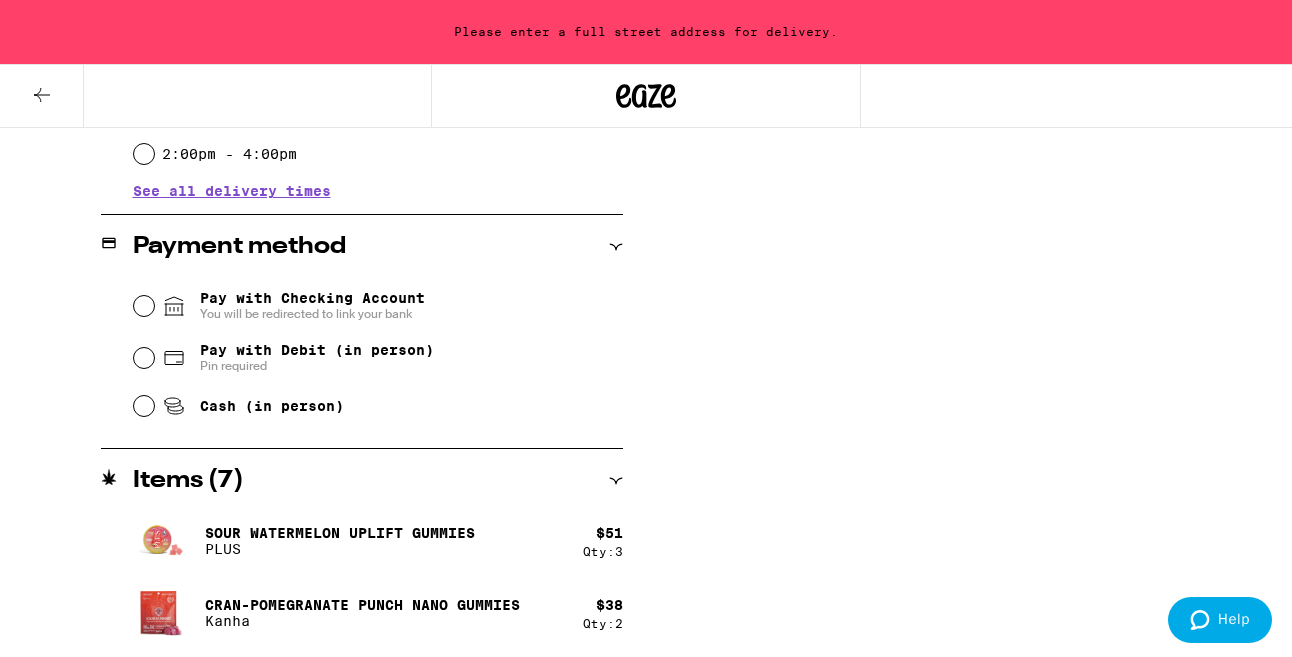 click on "Pay with Debit (in person)" at bounding box center [317, 350] 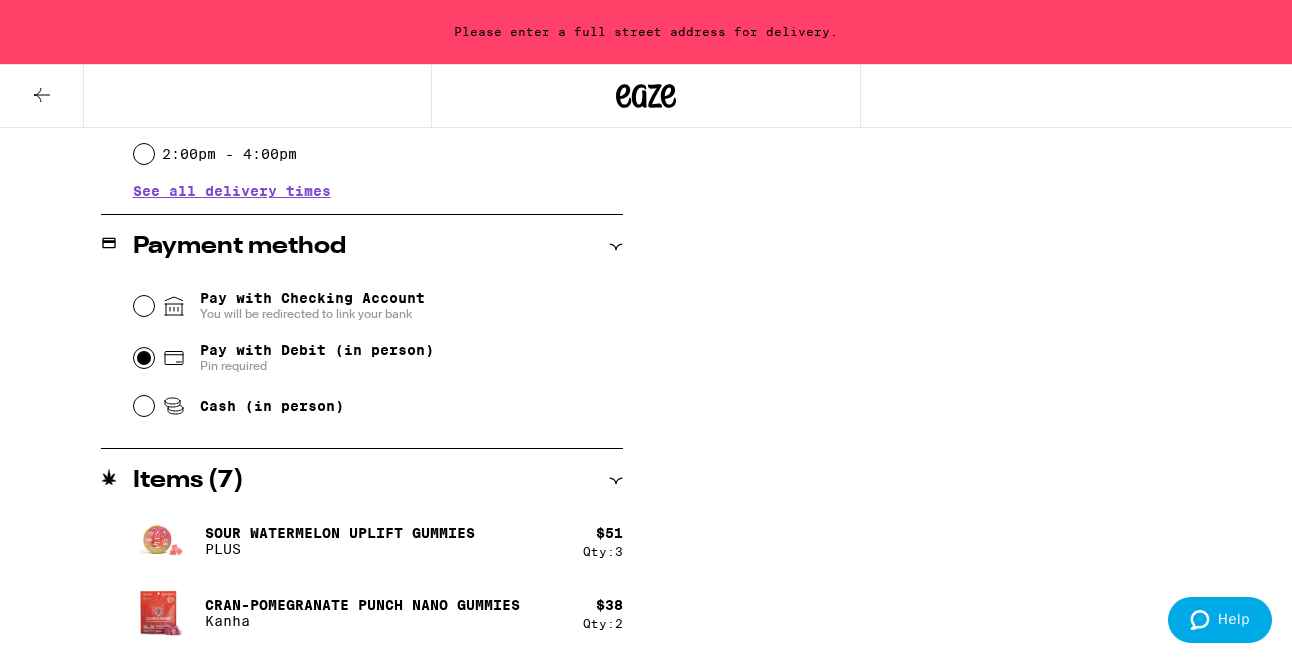click on "Pay with Debit (in person) Pin required" at bounding box center (144, 358) 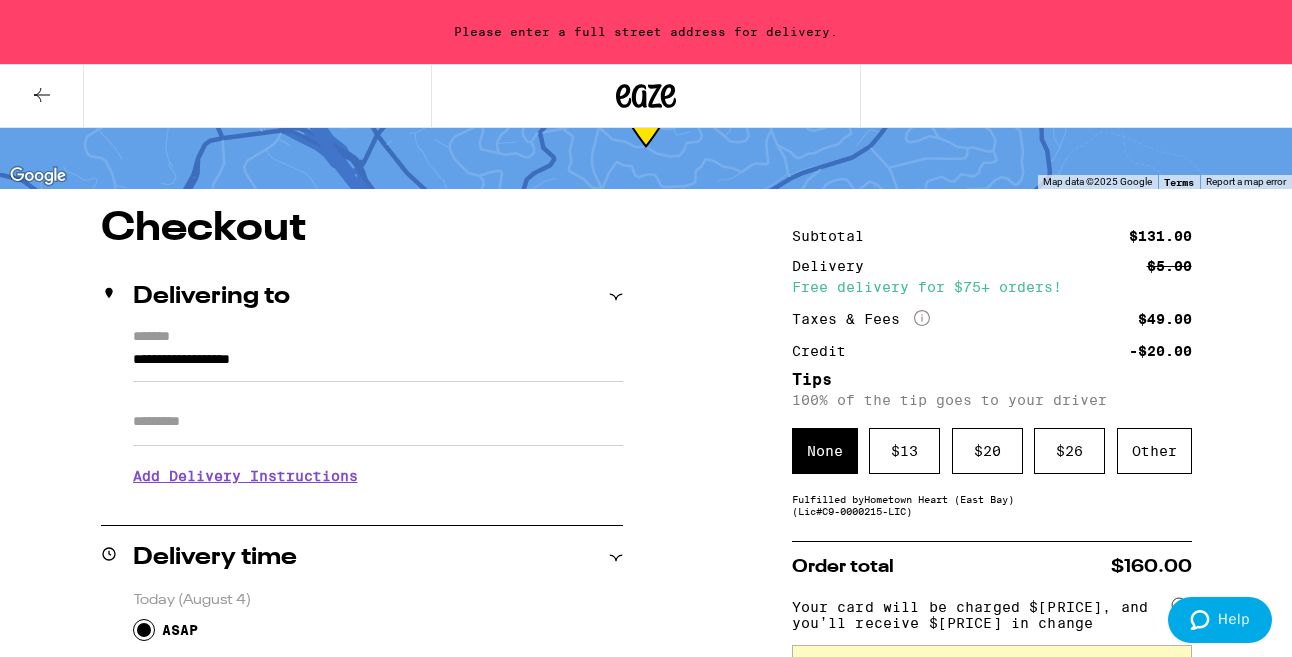 scroll, scrollTop: 152, scrollLeft: 0, axis: vertical 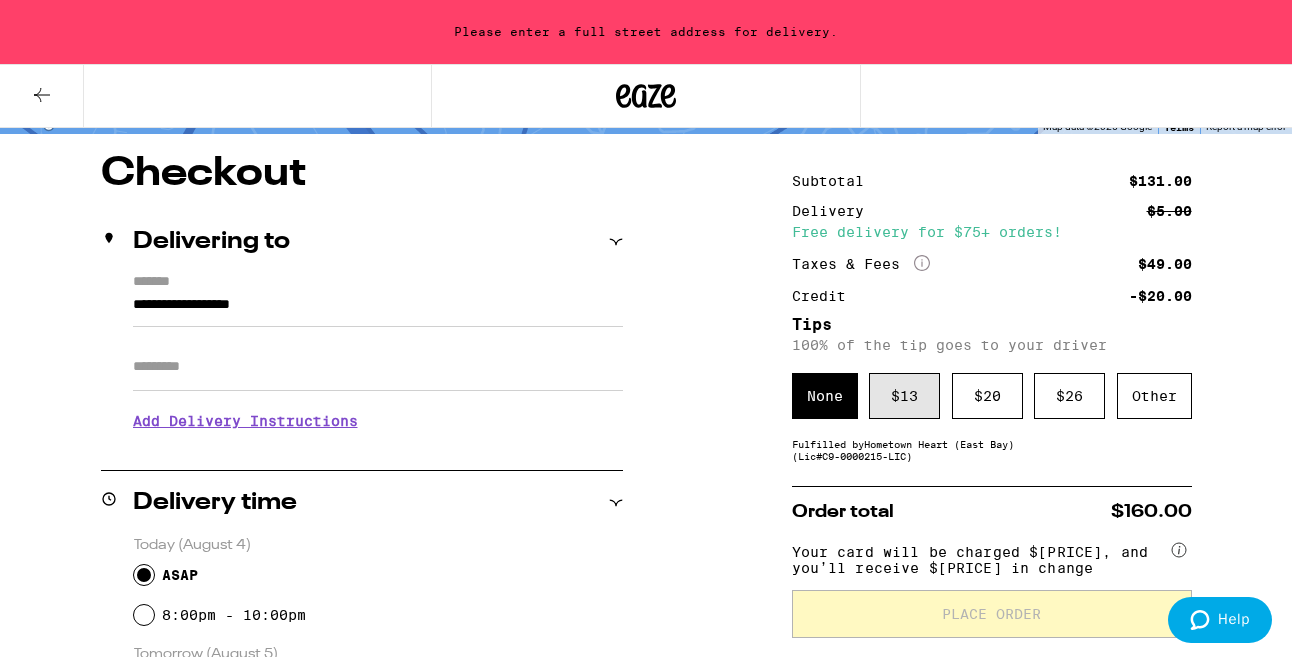 click on "$ 13" at bounding box center (904, 396) 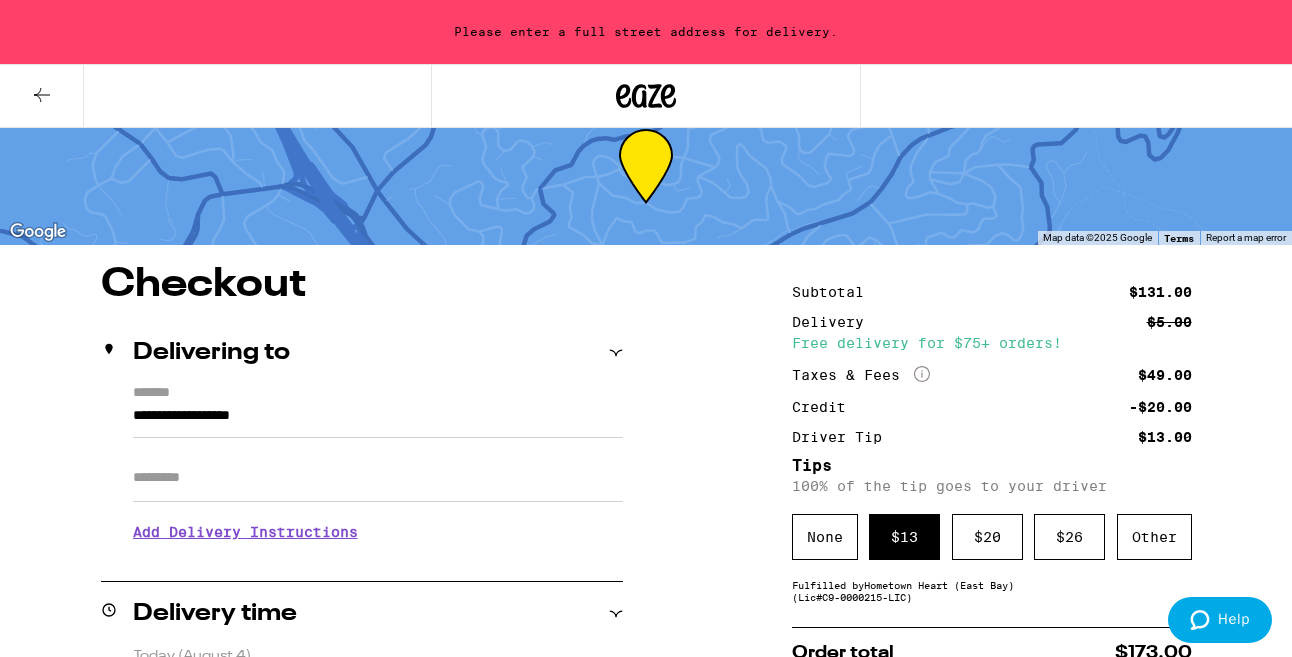 scroll, scrollTop: 44, scrollLeft: 0, axis: vertical 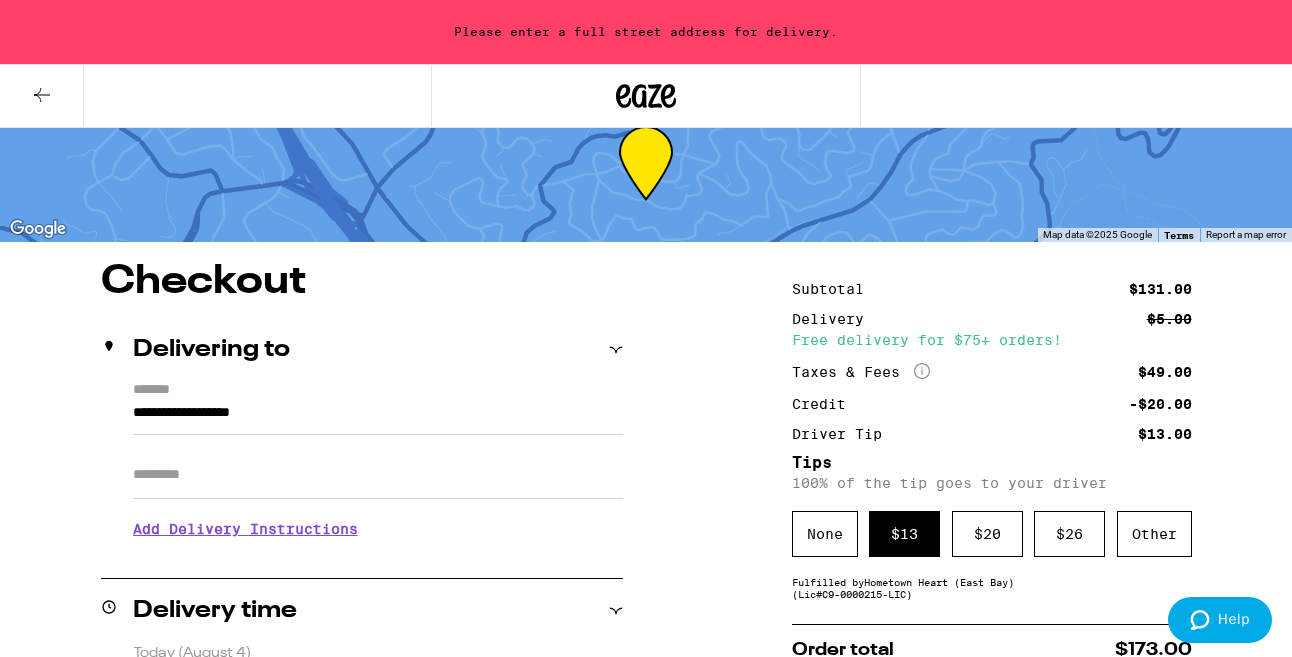 click on "**********" at bounding box center (378, 418) 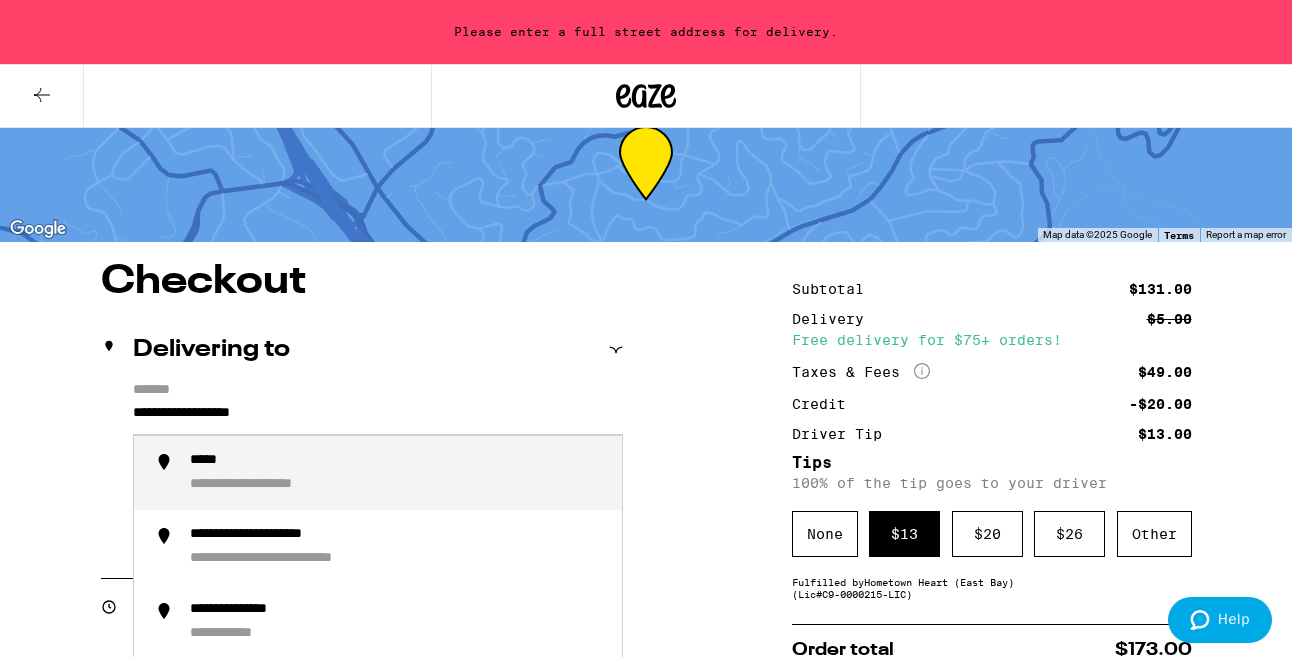 click on "**********" at bounding box center [378, 418] 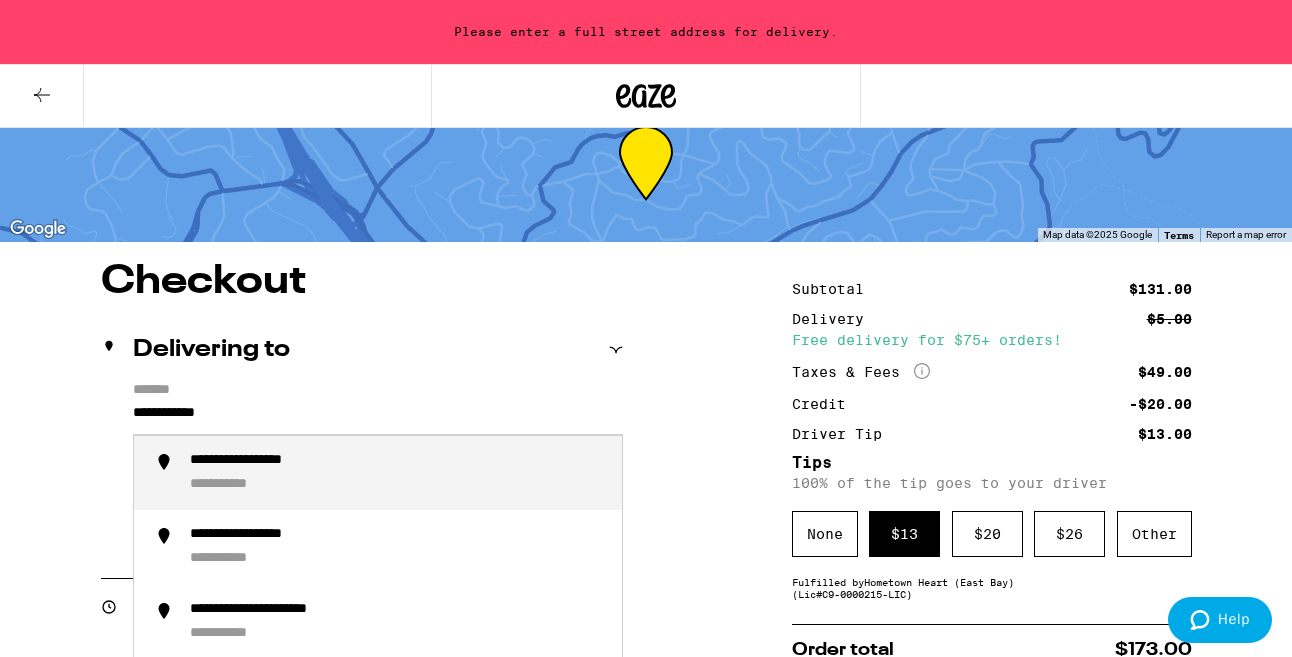 click on "**********" at bounding box center [398, 473] 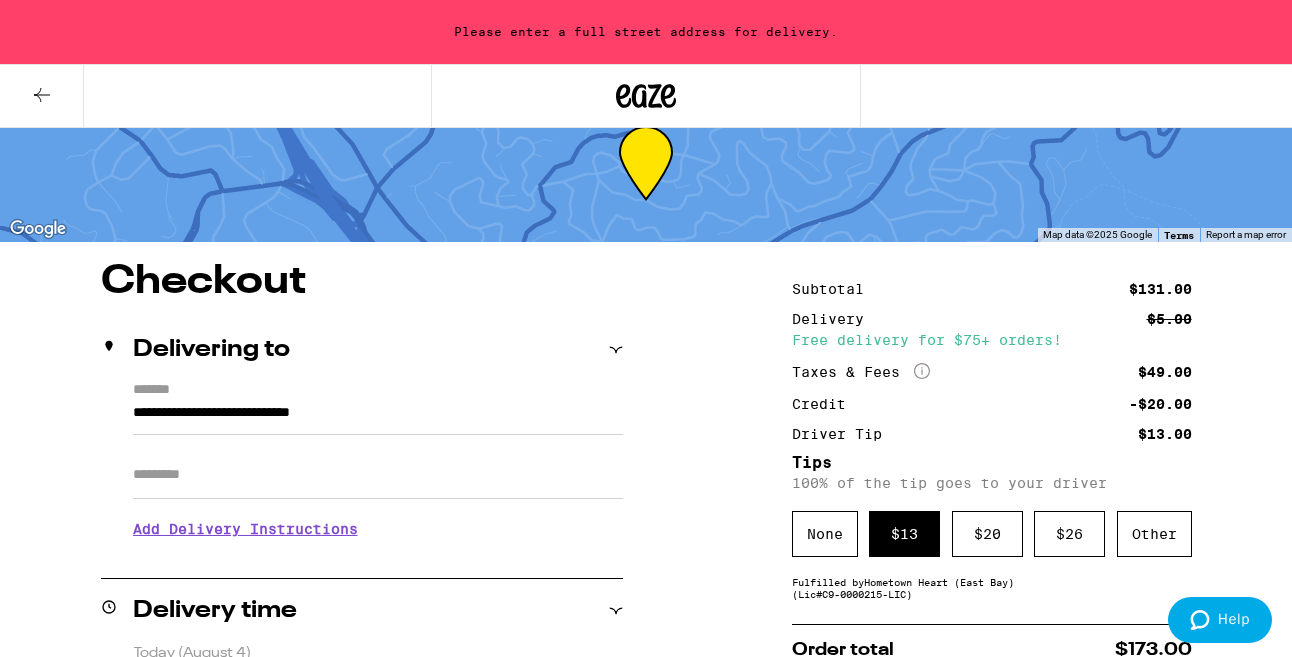 type on "**********" 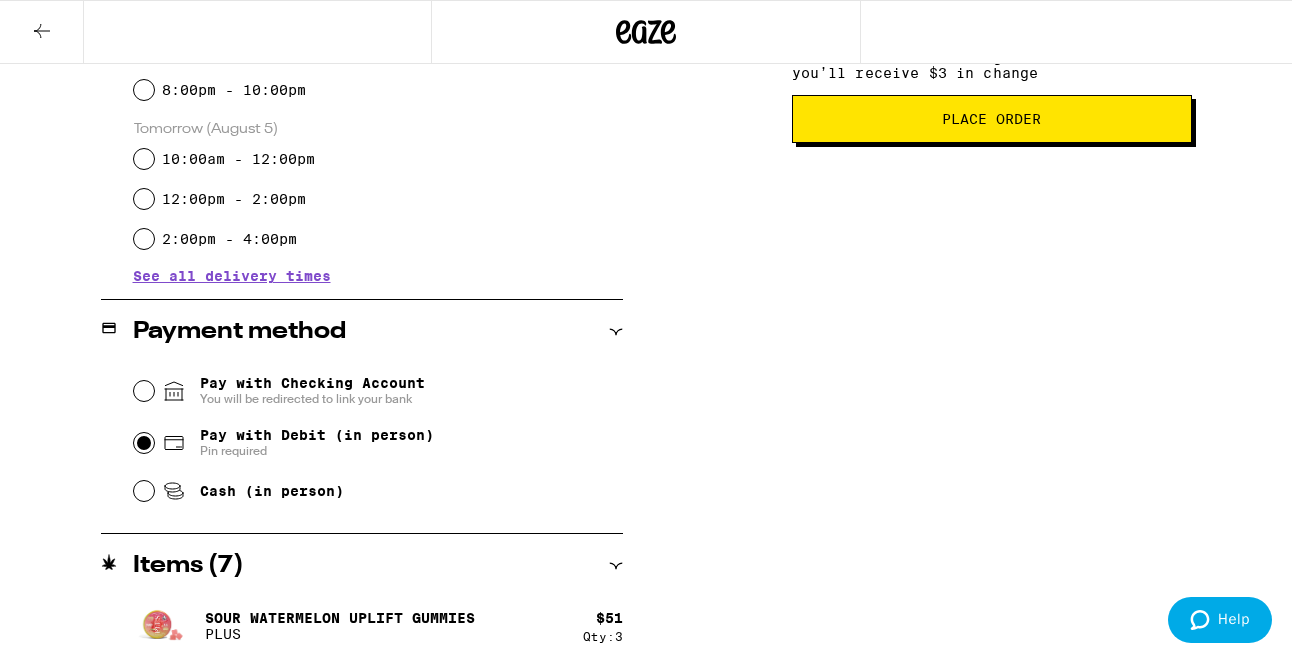 scroll, scrollTop: 602, scrollLeft: 0, axis: vertical 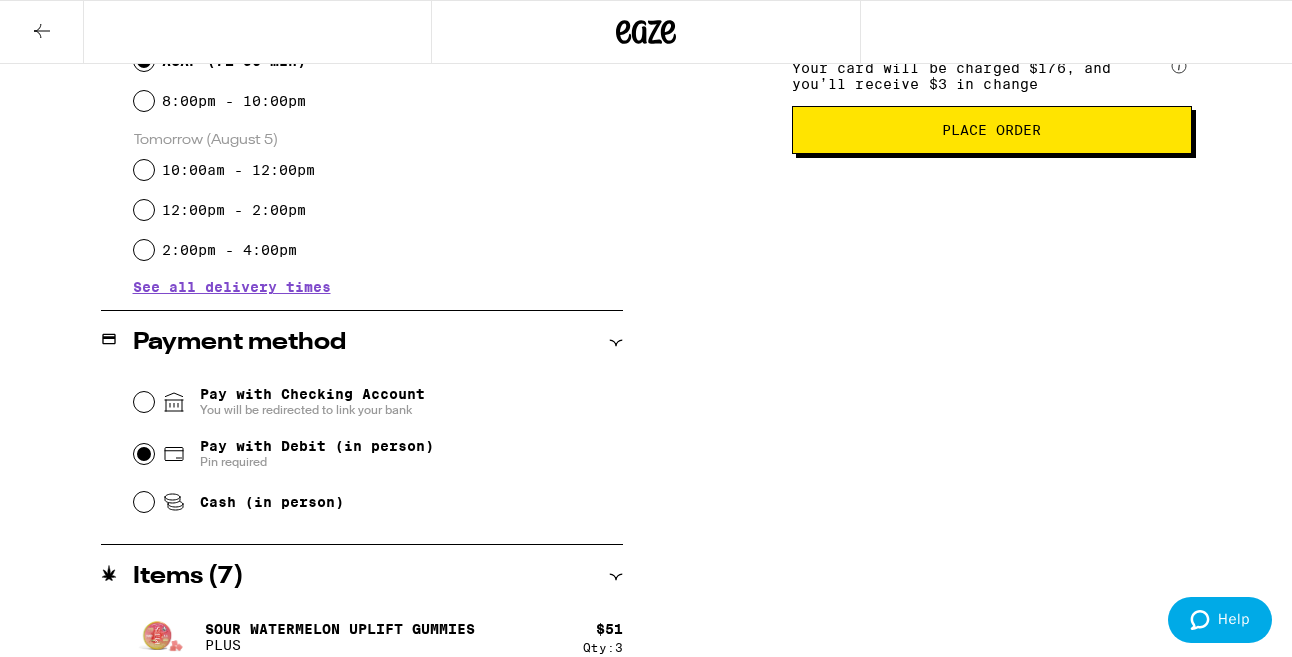 click on "Place Order" at bounding box center (992, 130) 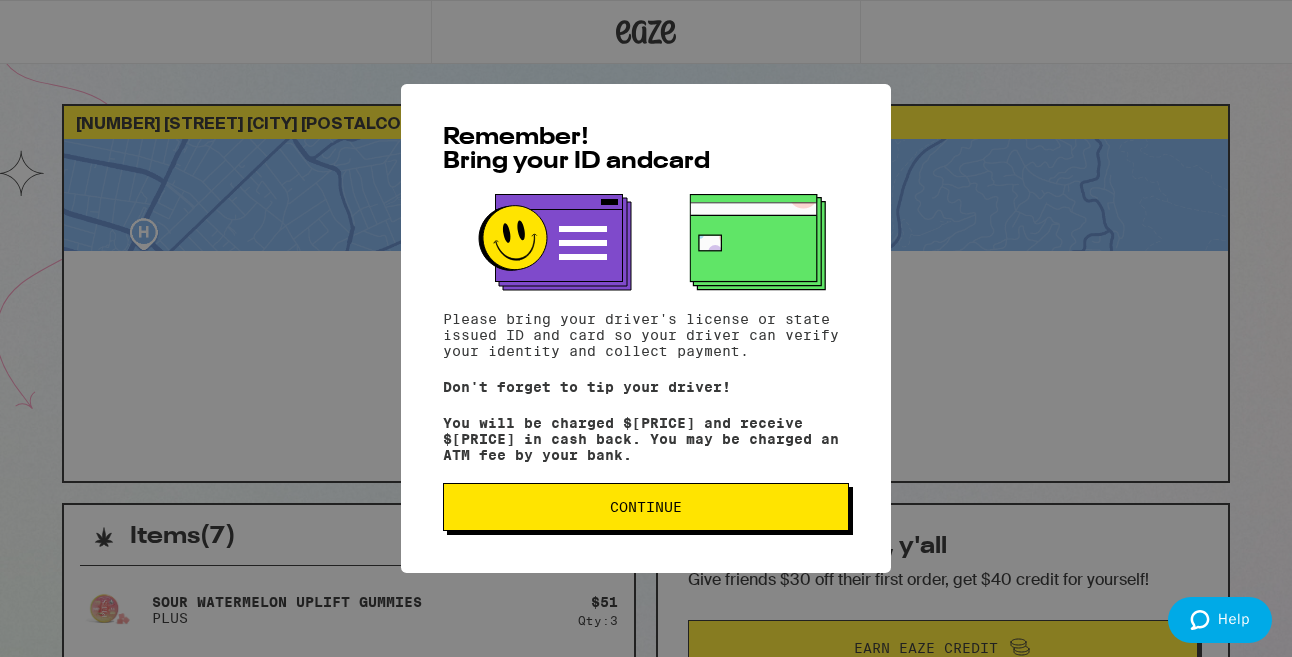 click on "Continue" at bounding box center (646, 507) 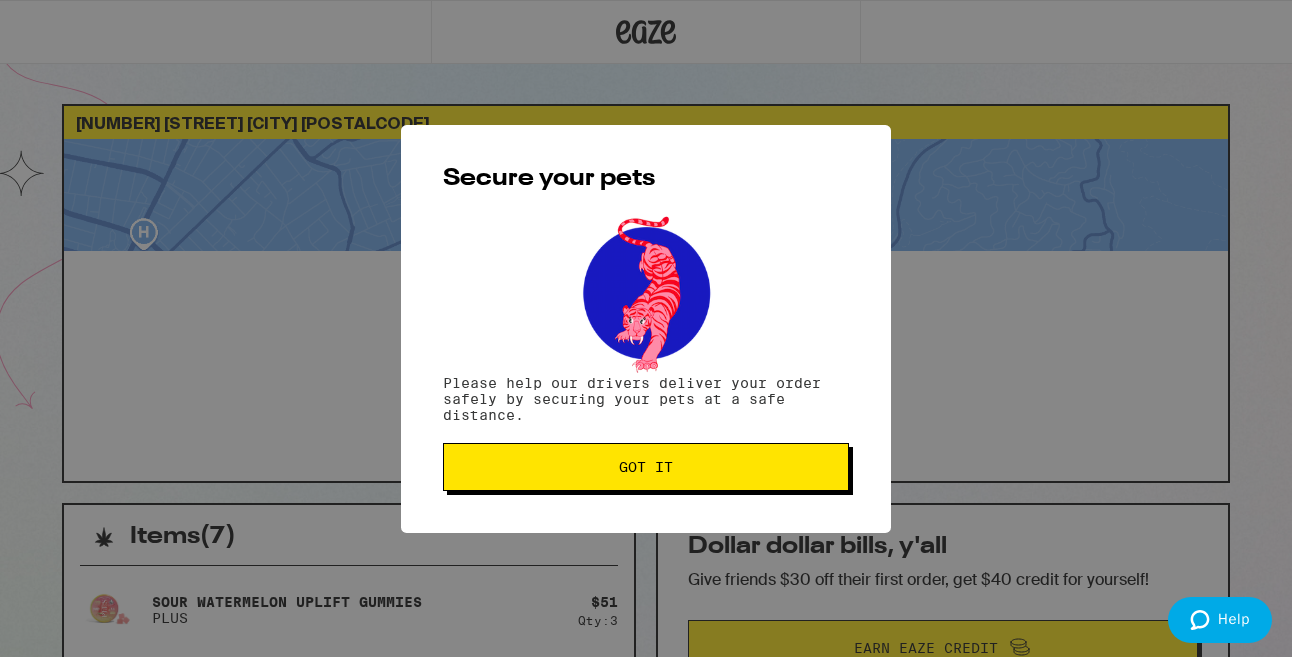 click on "Got it" at bounding box center (646, 467) 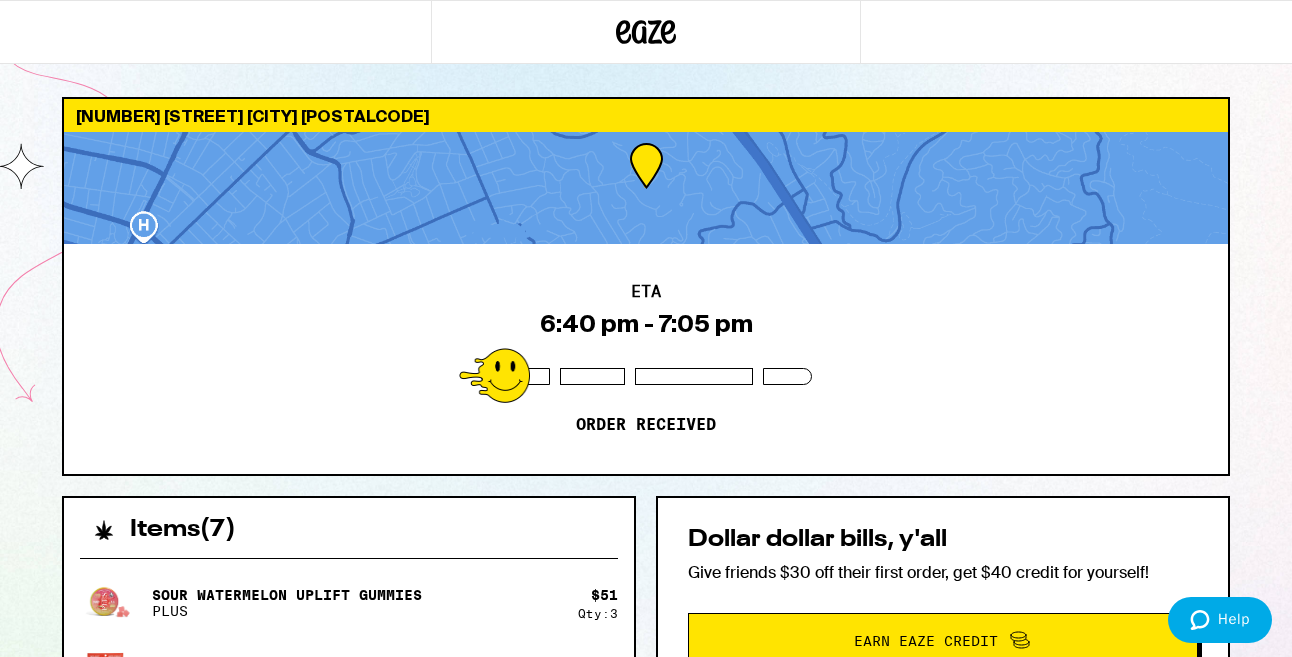 scroll, scrollTop: 0, scrollLeft: 0, axis: both 